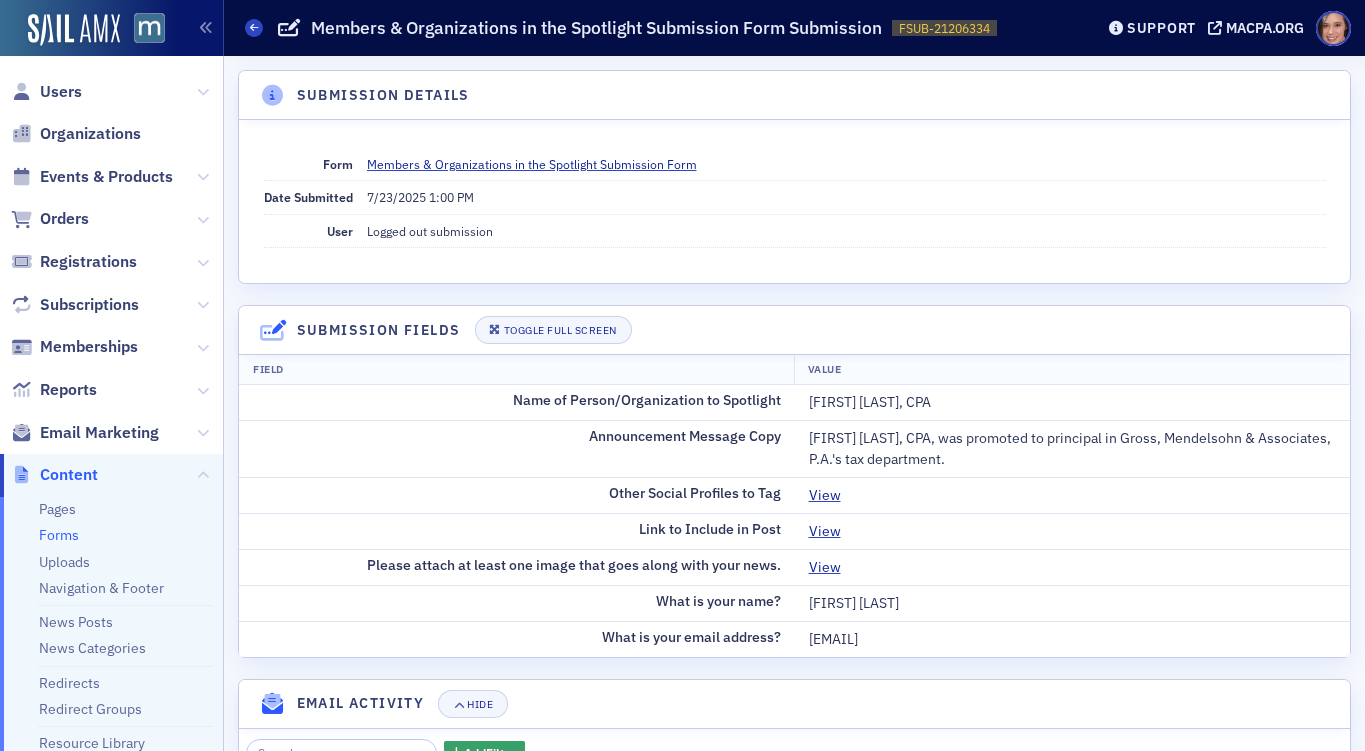 scroll, scrollTop: 0, scrollLeft: 0, axis: both 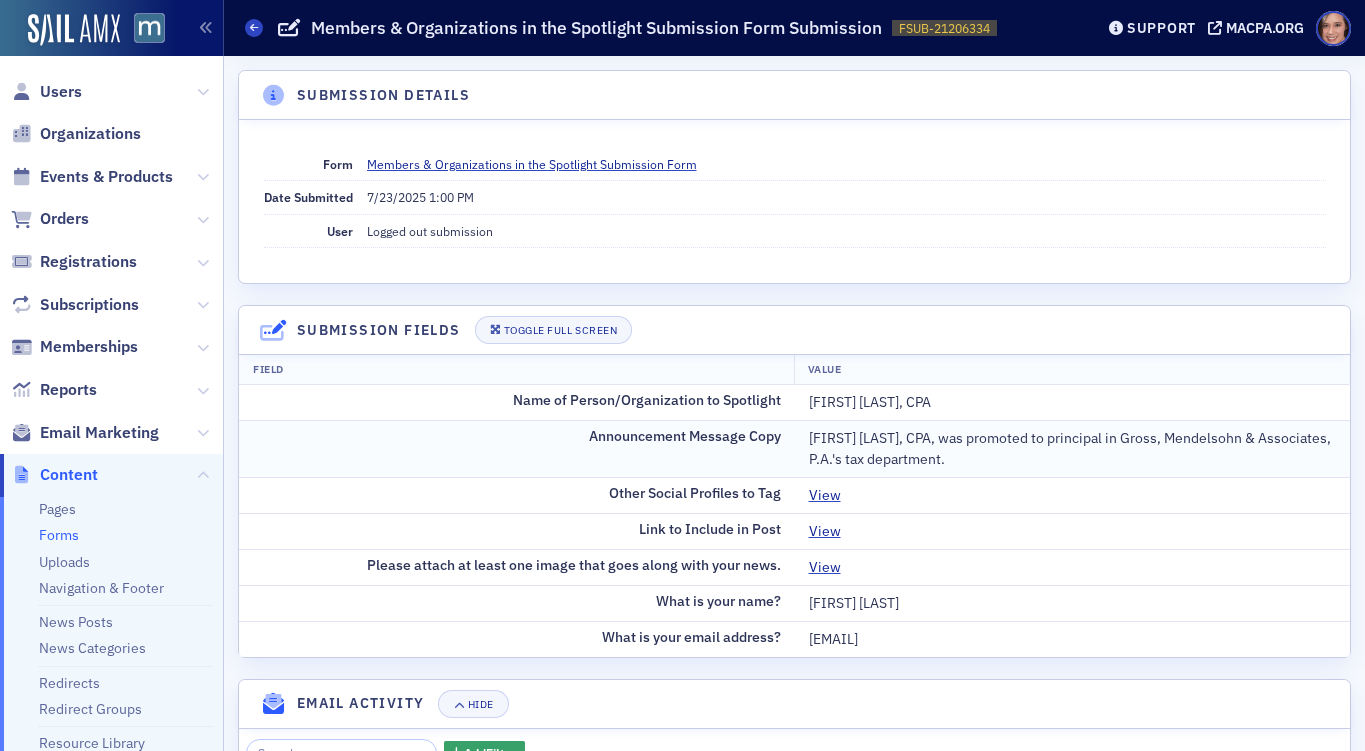 click on "[FIRST] [LAST], CPA, was promoted to principal in Gross, Mendelsohn & Associates, P.A.'s tax department." 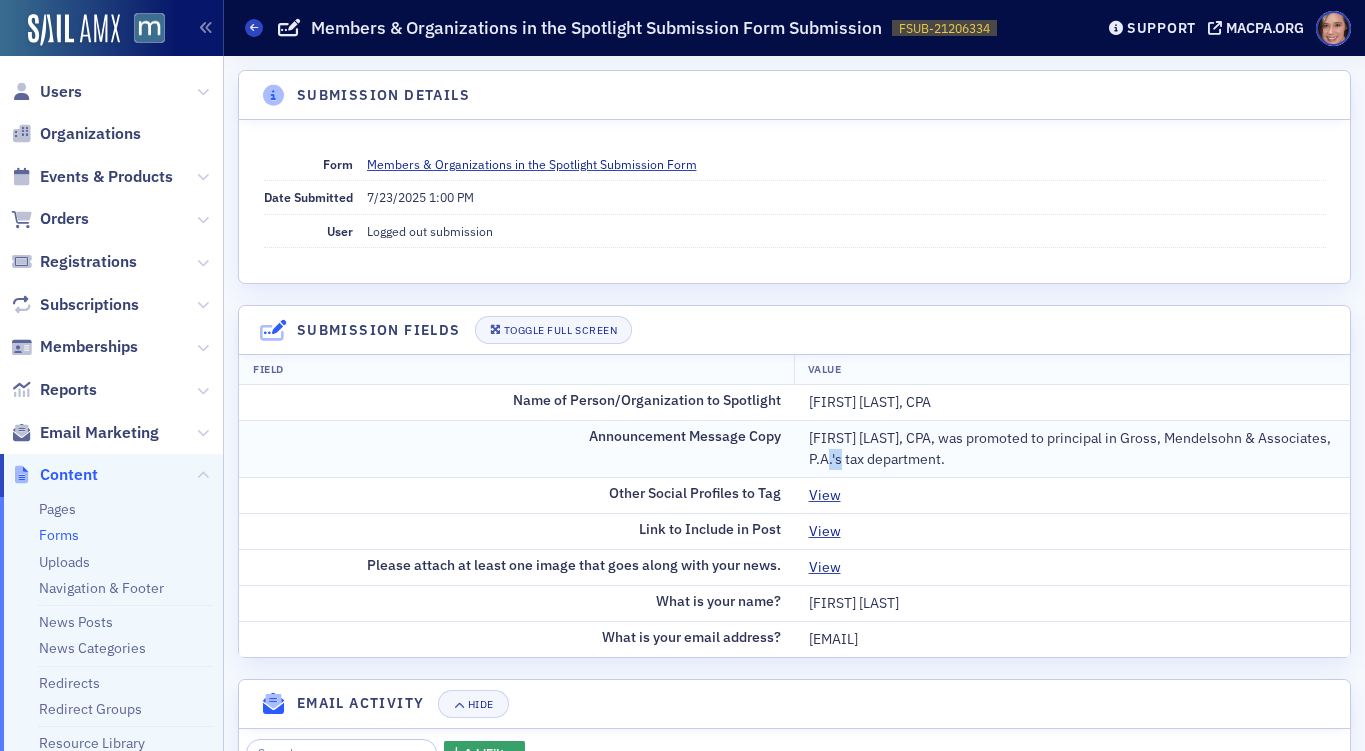 click on "[FIRST] [LAST], CPA, was promoted to principal in Gross, Mendelsohn & Associates, P.A.'s tax department." 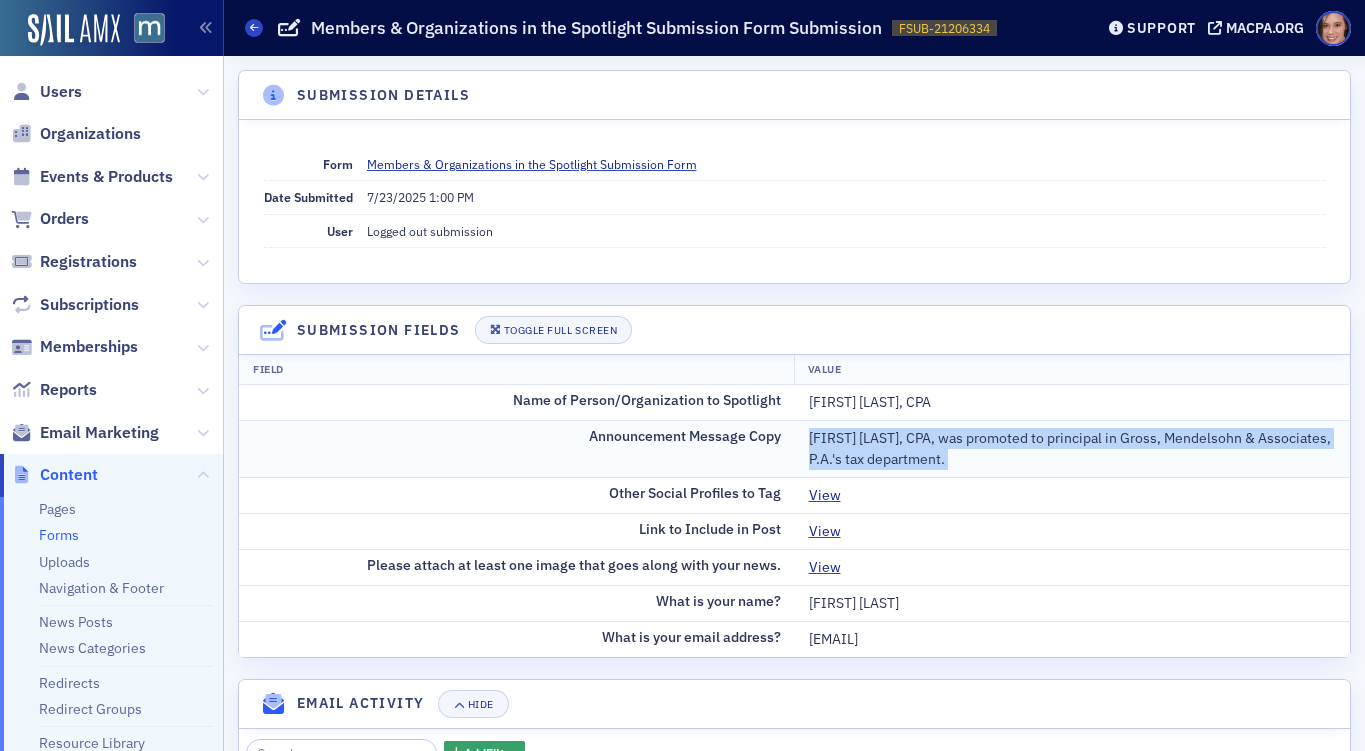 click on "[FIRST] [LAST], CPA, was promoted to principal in Gross, Mendelsohn & Associates, P.A.'s tax department." 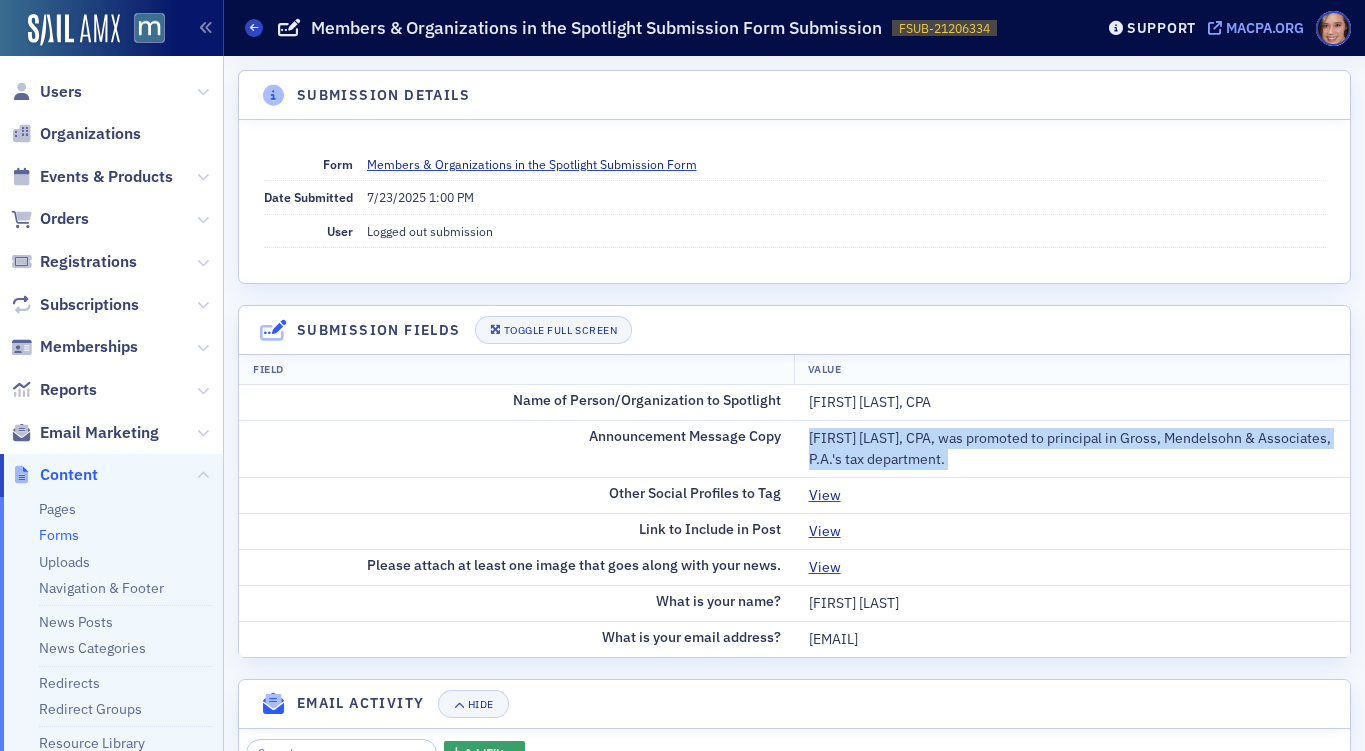 copy on "[FIRST] [LAST], CPA, was promoted to principal in Gross, Mendelsohn & Associates, P.A.'s tax department." 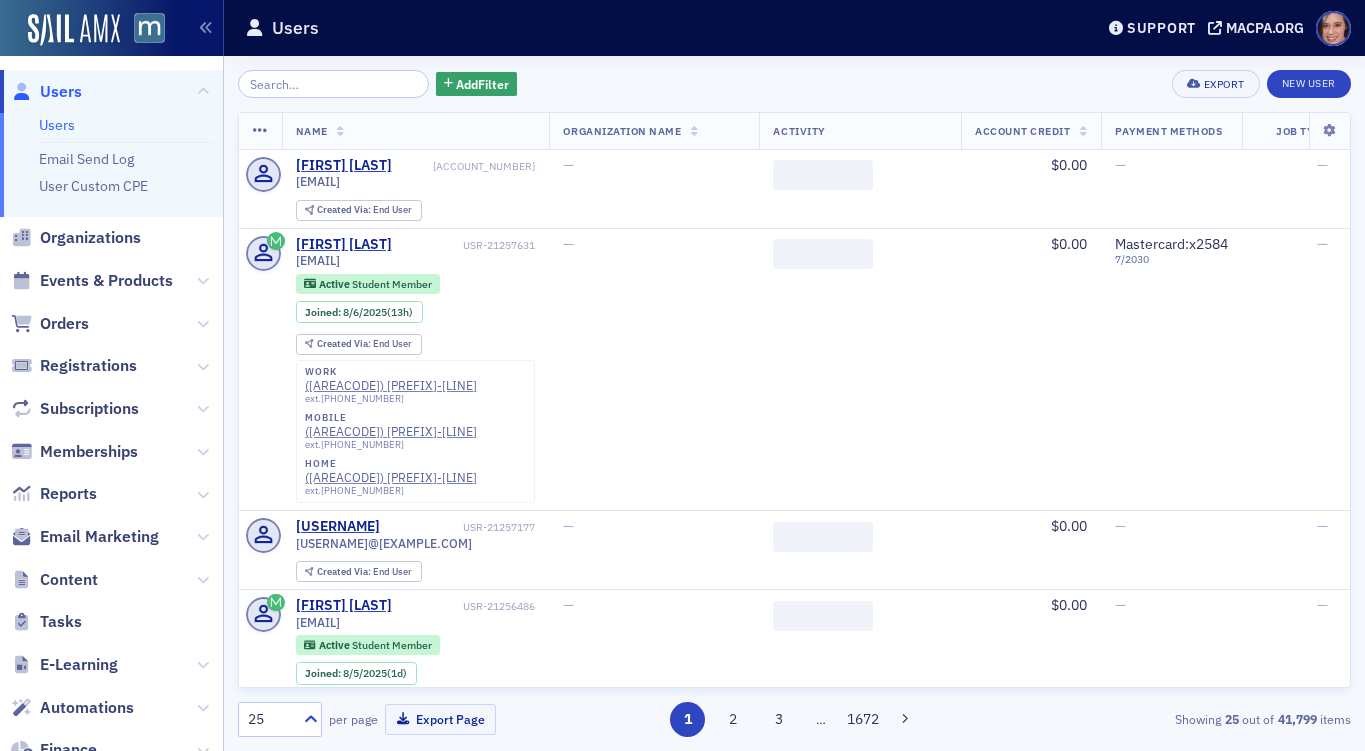 scroll, scrollTop: 0, scrollLeft: 0, axis: both 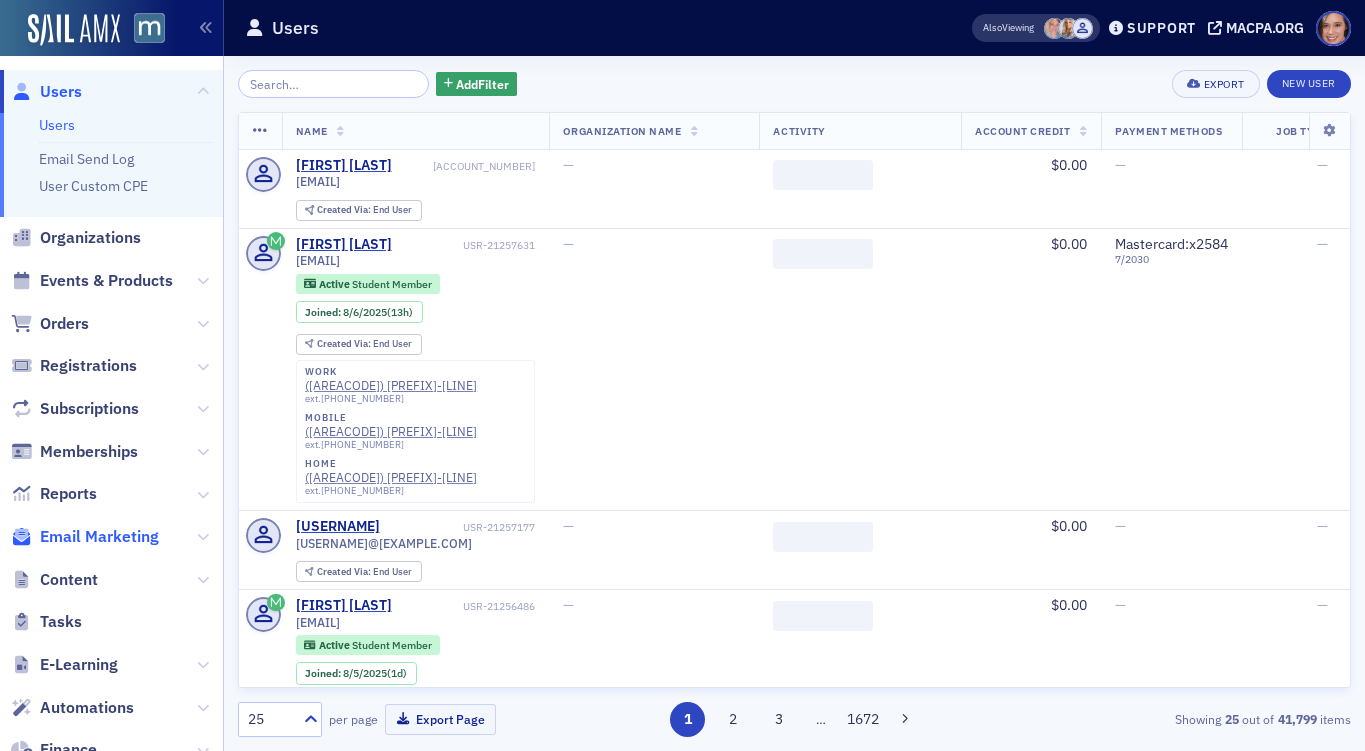 click on "Email Marketing" 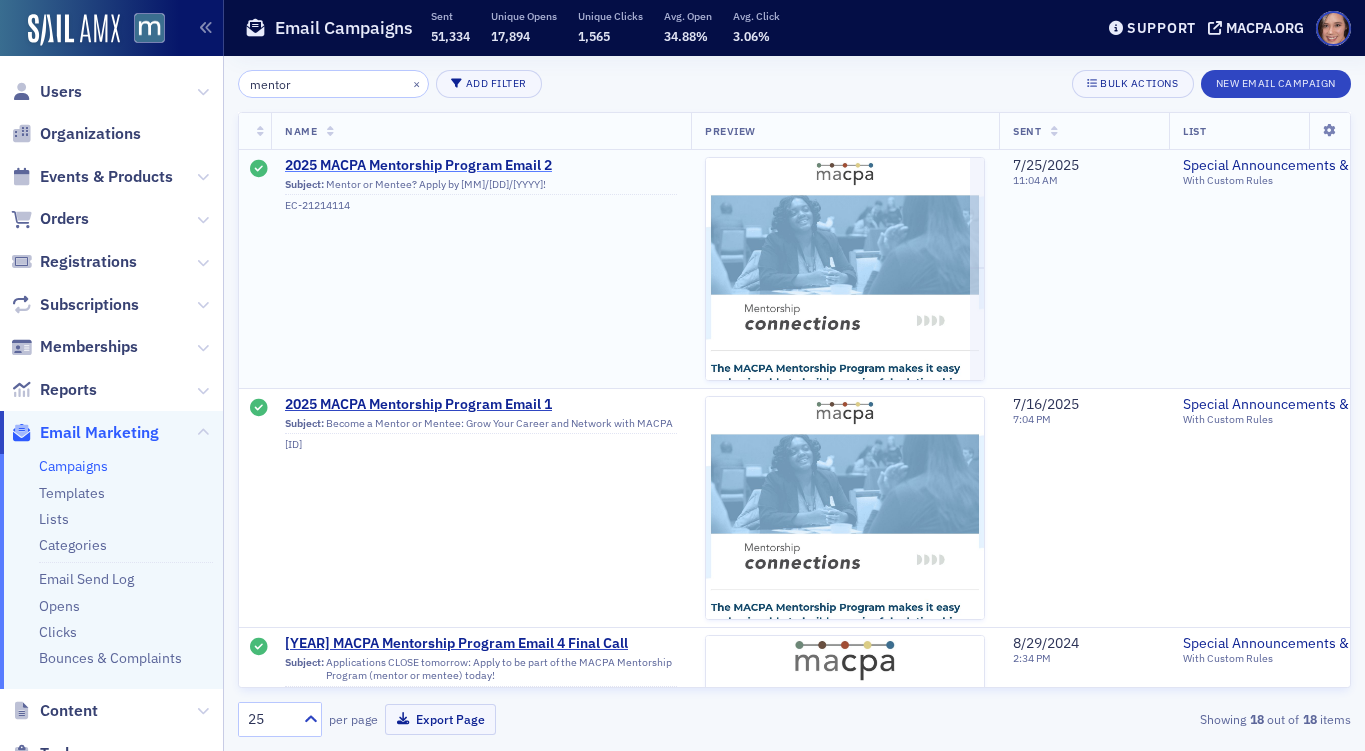 type on "mentor" 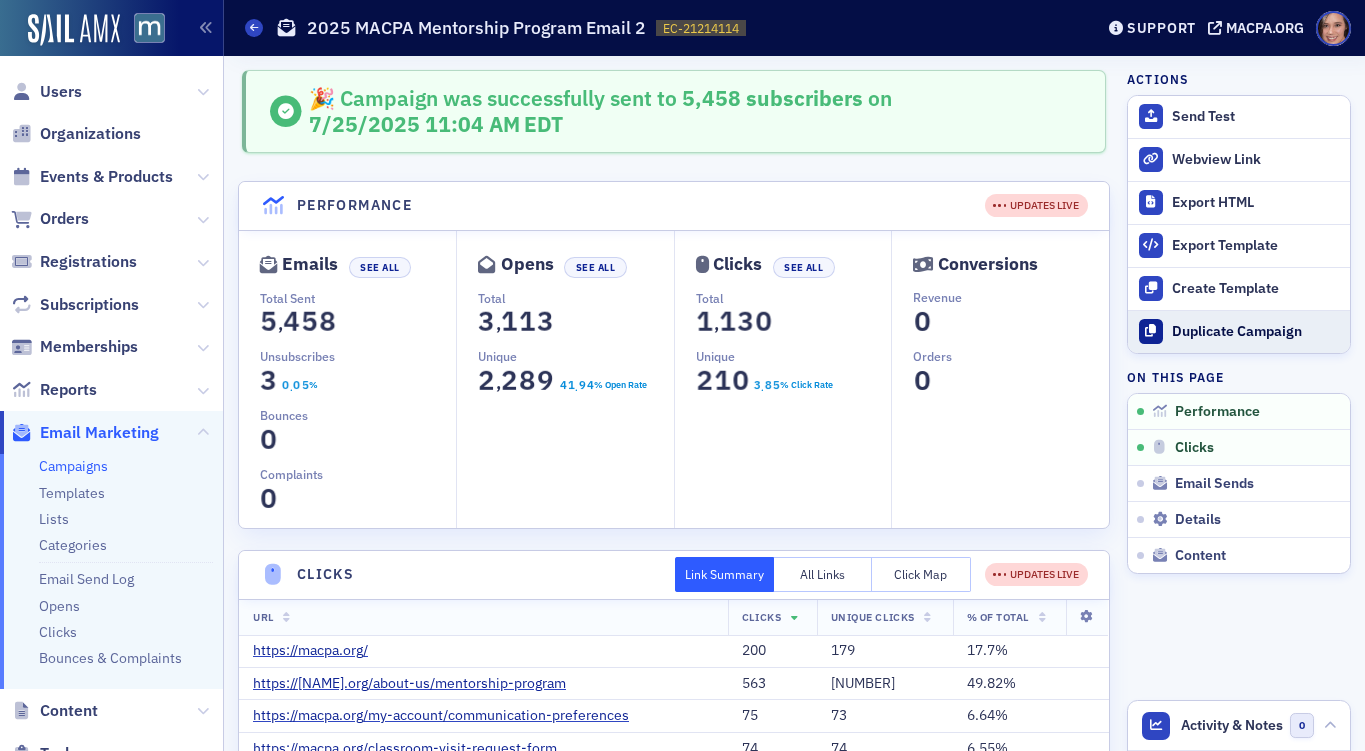 click on "Duplicate Campaign" 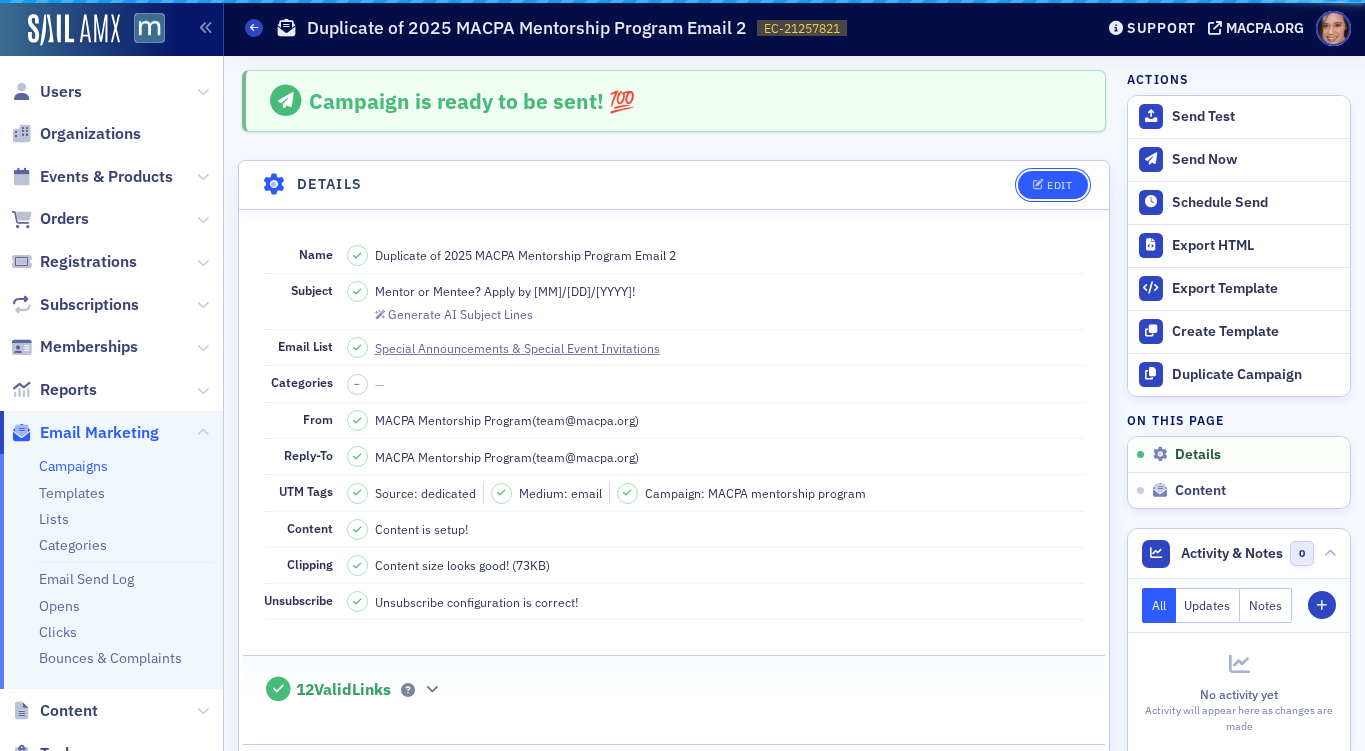 click on "Edit" 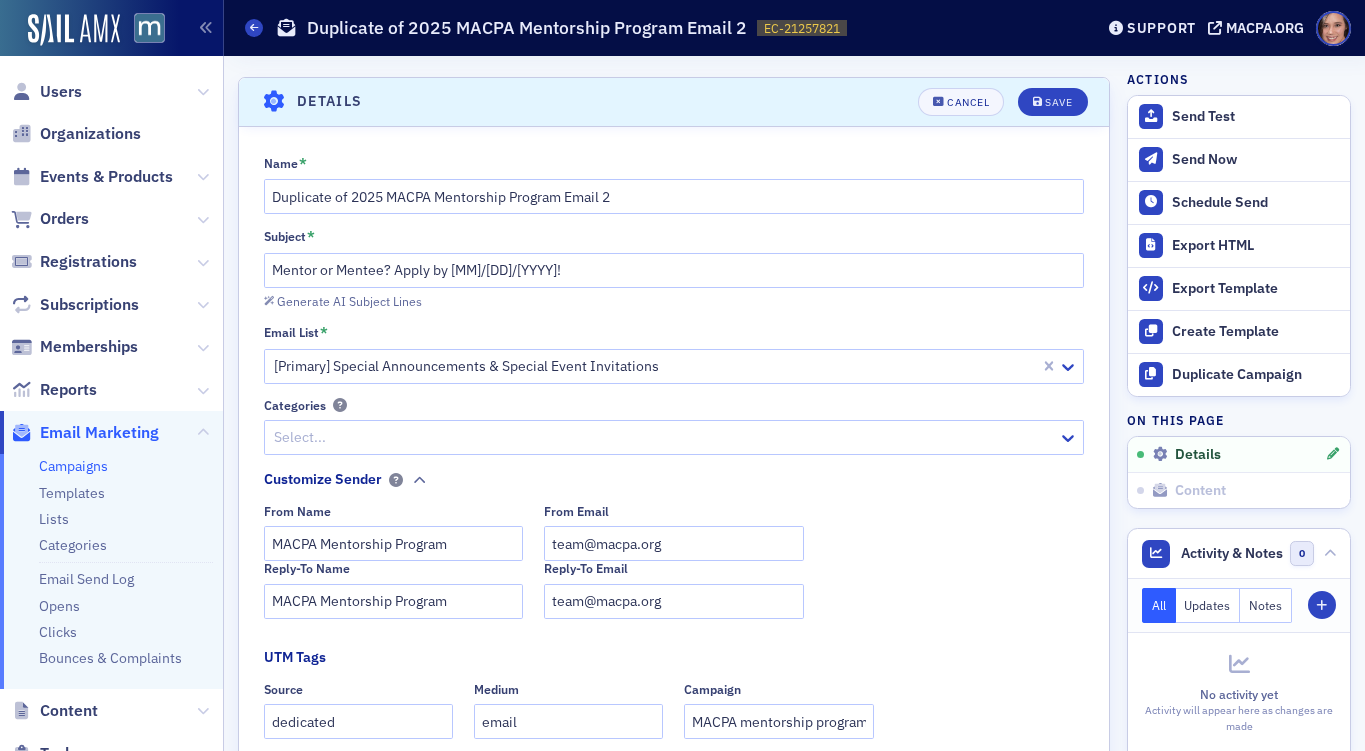 scroll, scrollTop: 93, scrollLeft: 0, axis: vertical 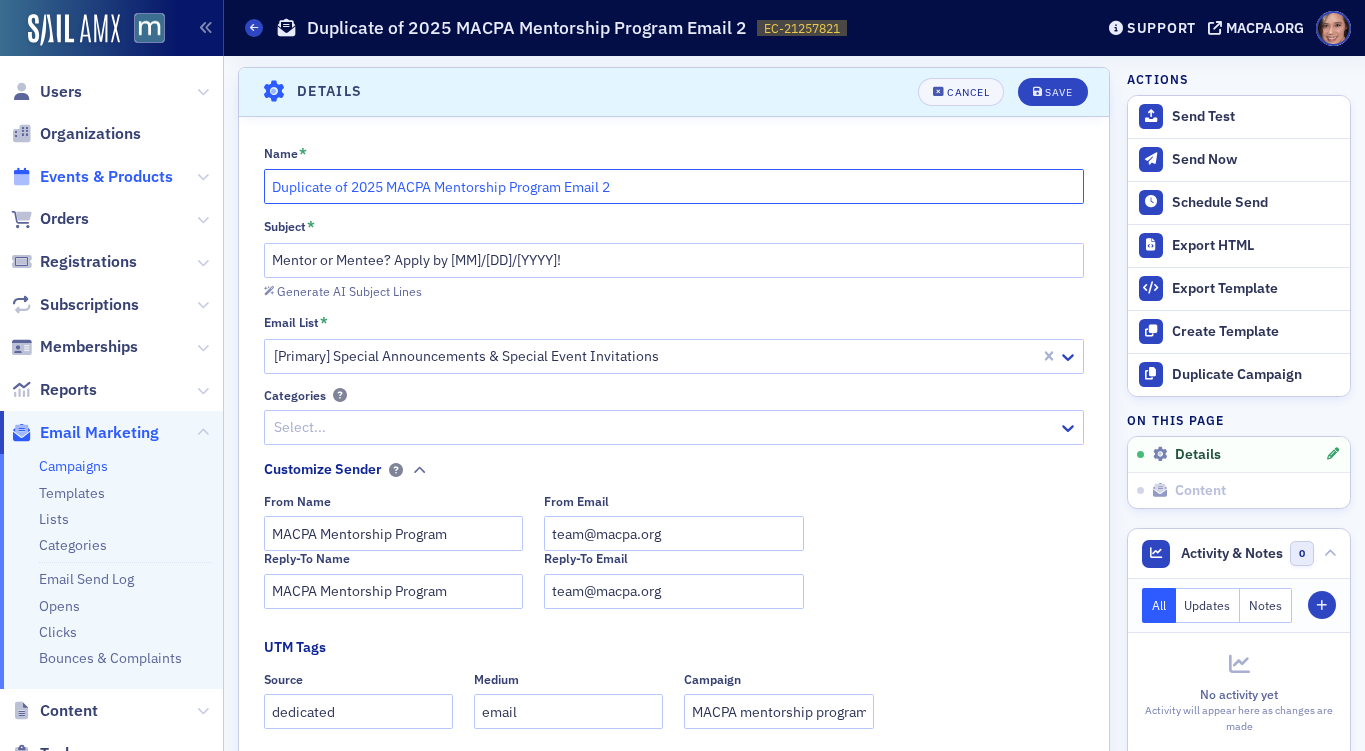 drag, startPoint x: 351, startPoint y: 186, endPoint x: 109, endPoint y: 168, distance: 242.6685 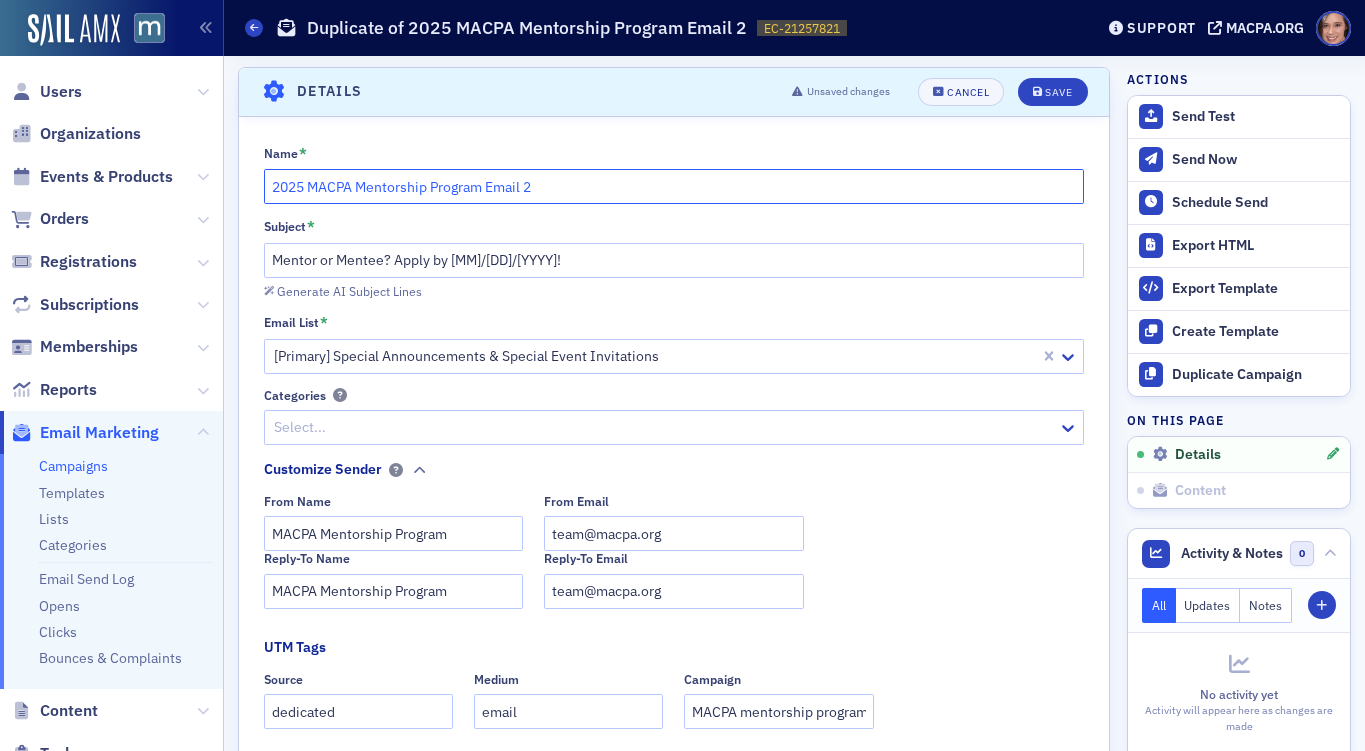 click on "2025 MACPA Mentorship Program Email 2" 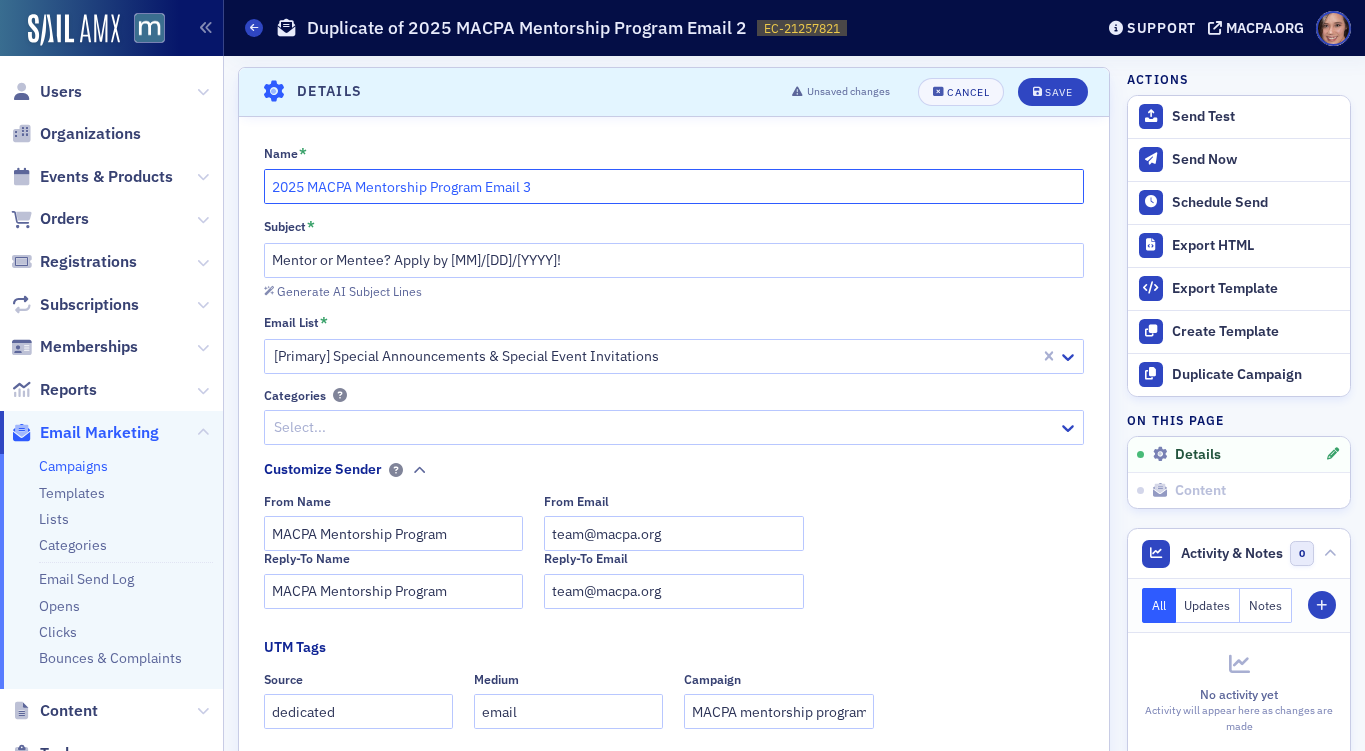 type on "2025 MACPA Mentorship Program Email 3" 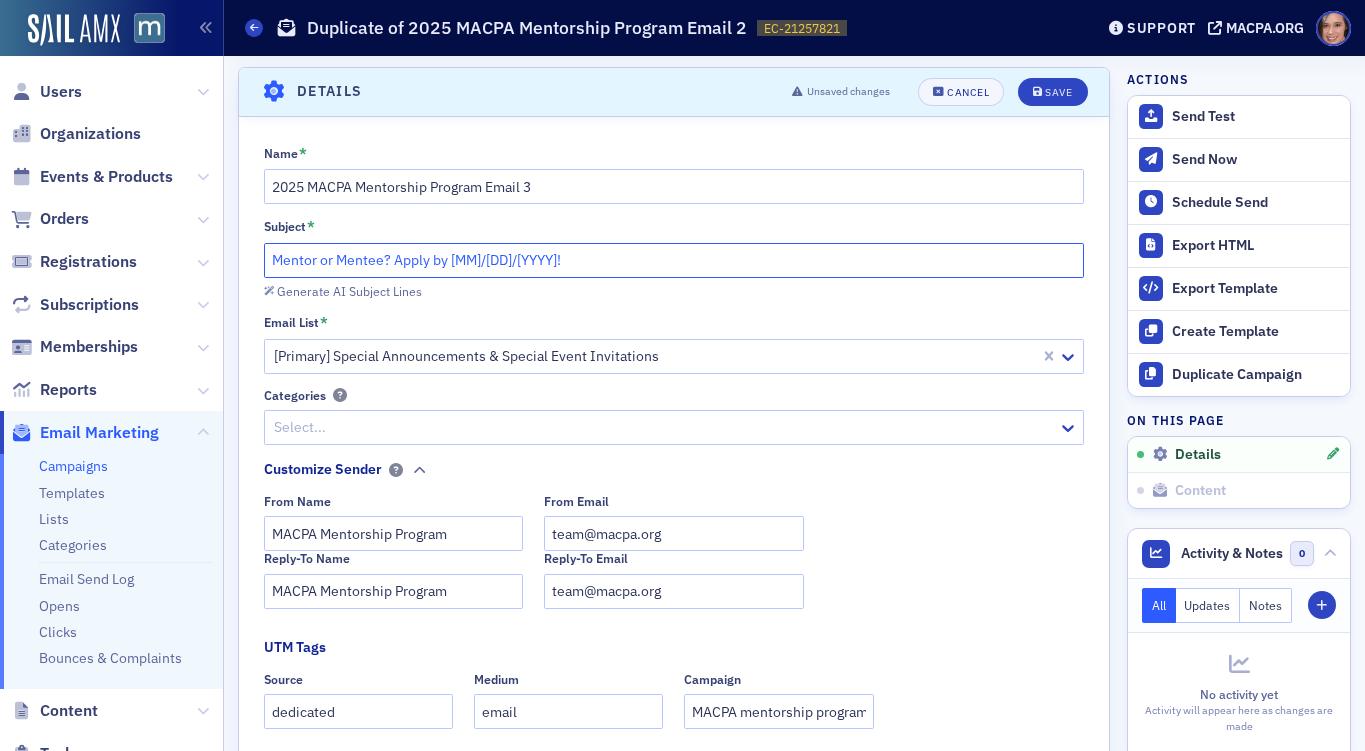 click on "Mentor or Mentee? Apply by [MM]/[DD]/[YYYY]!" 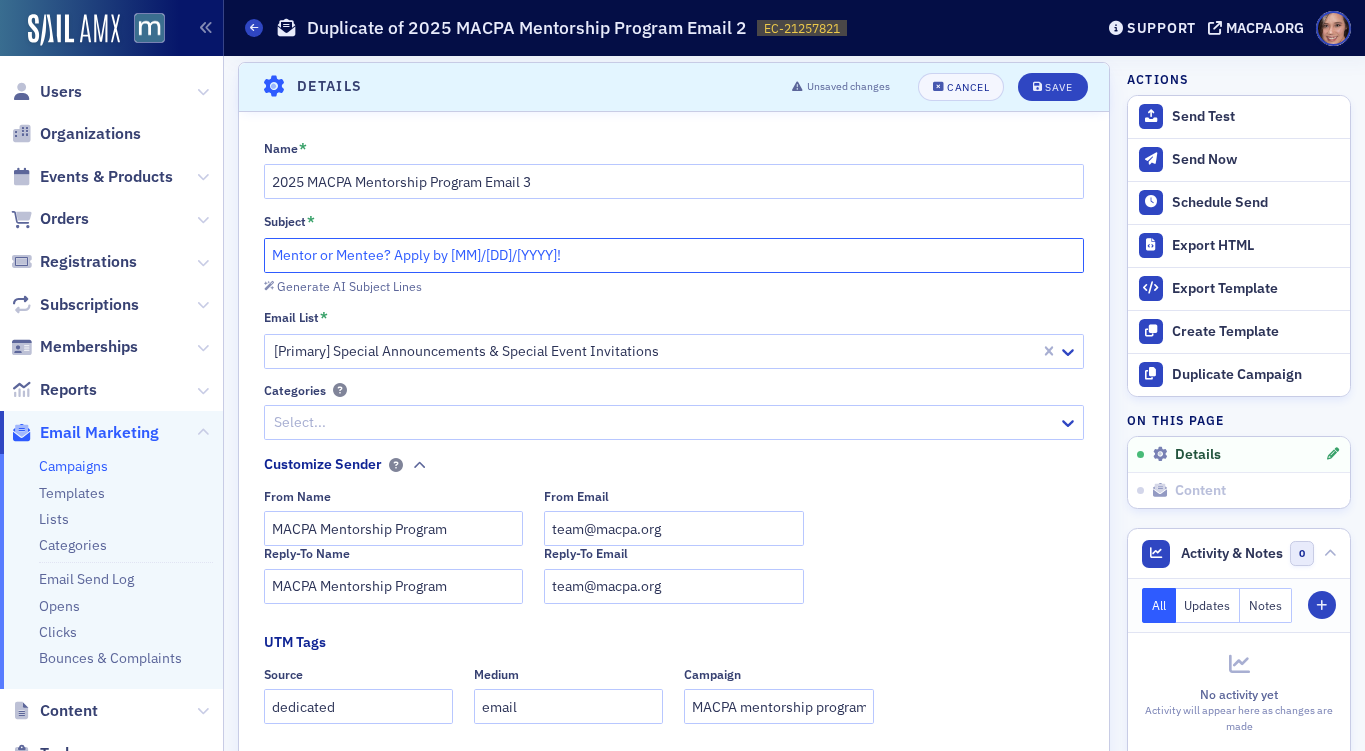 scroll, scrollTop: 60, scrollLeft: 0, axis: vertical 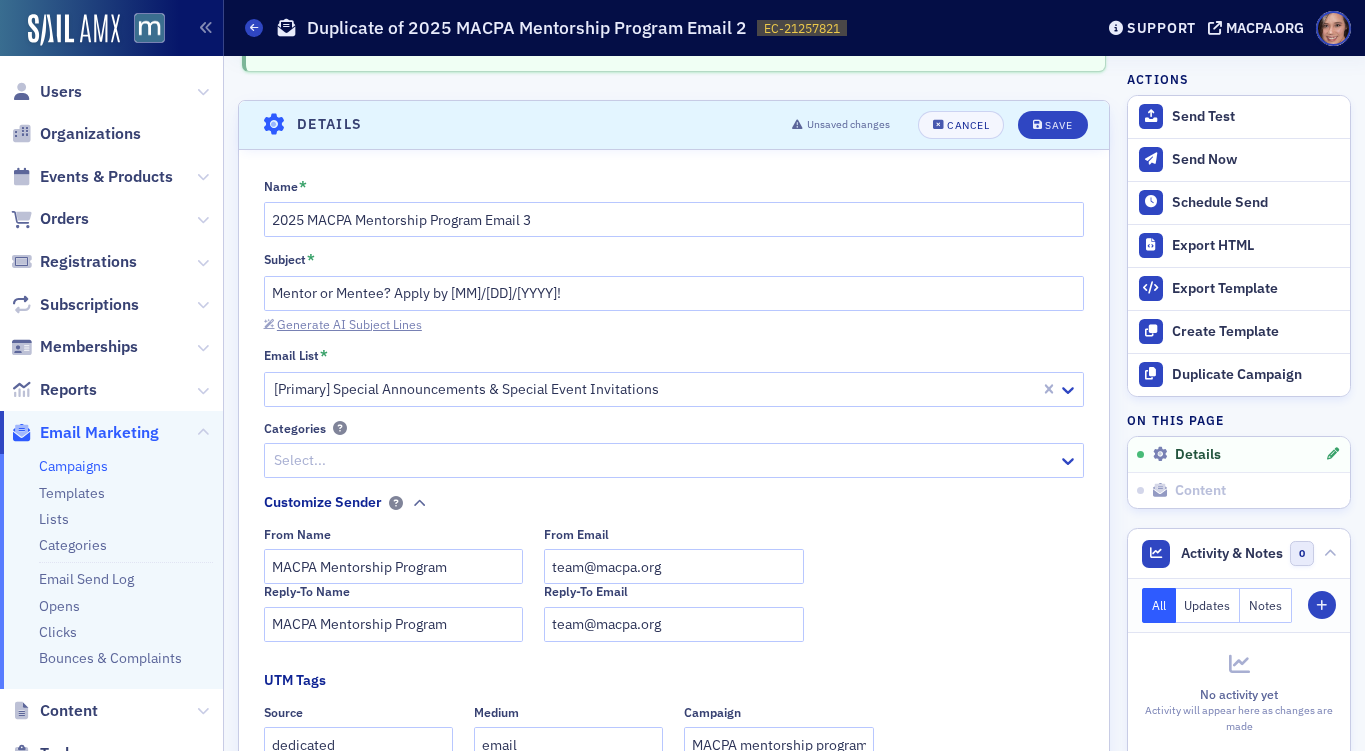 click on "Generate AI Subject Lines" 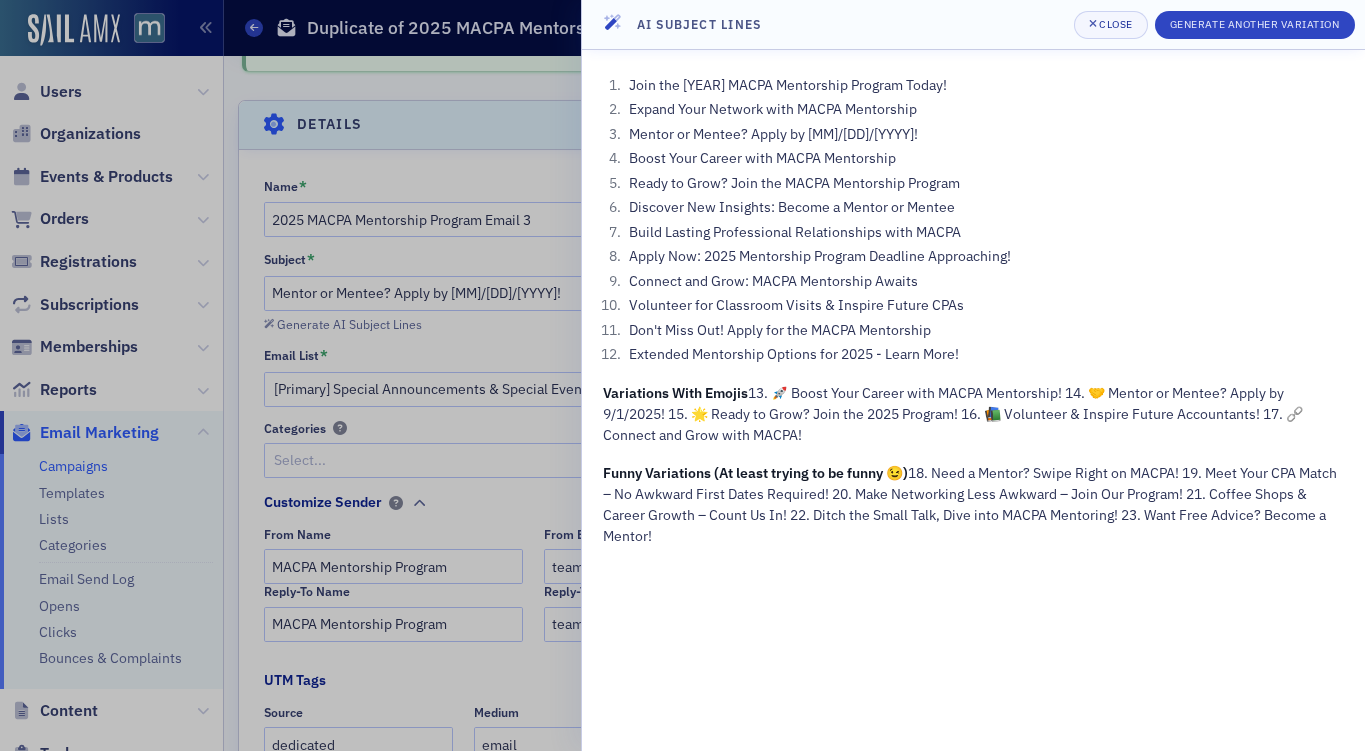 click on "Connect and Grow: MACPA Mentorship Awaits" at bounding box center (984, 281) 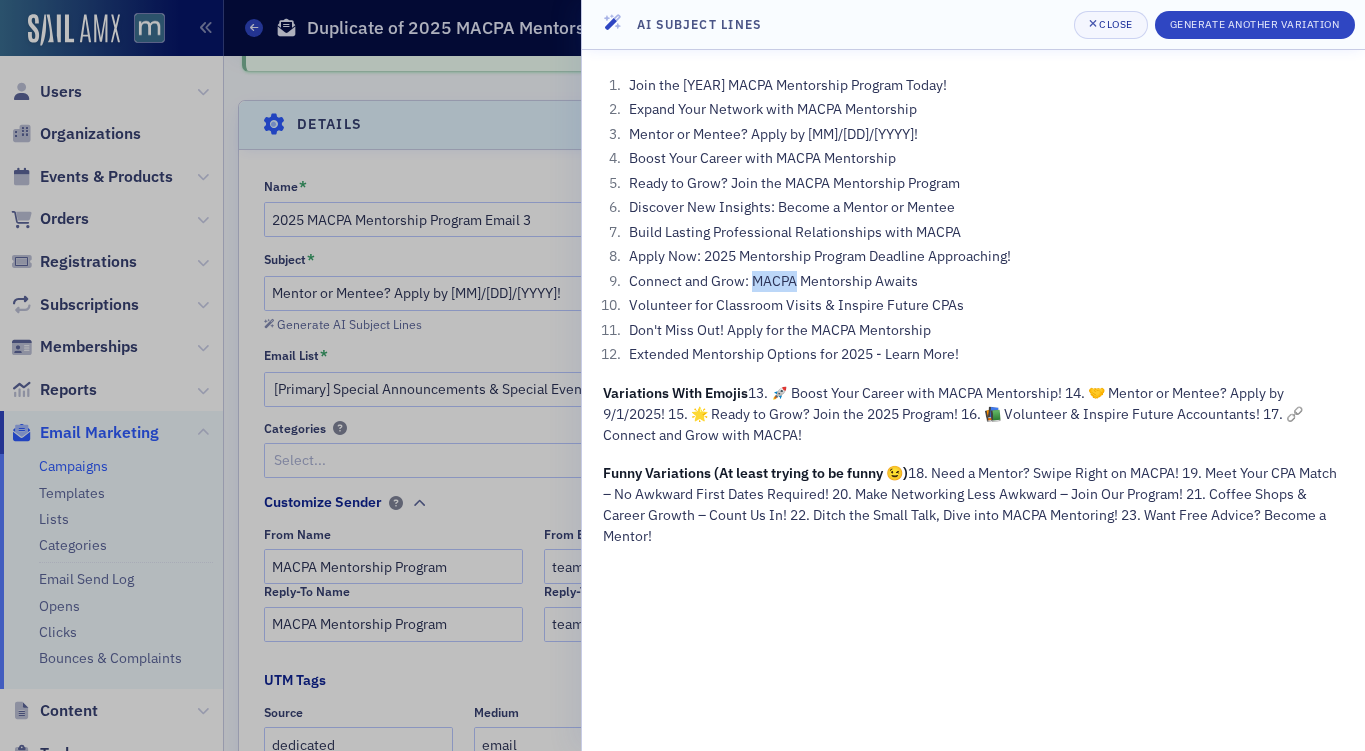 click on "Connect and Grow: MACPA Mentorship Awaits" at bounding box center (984, 281) 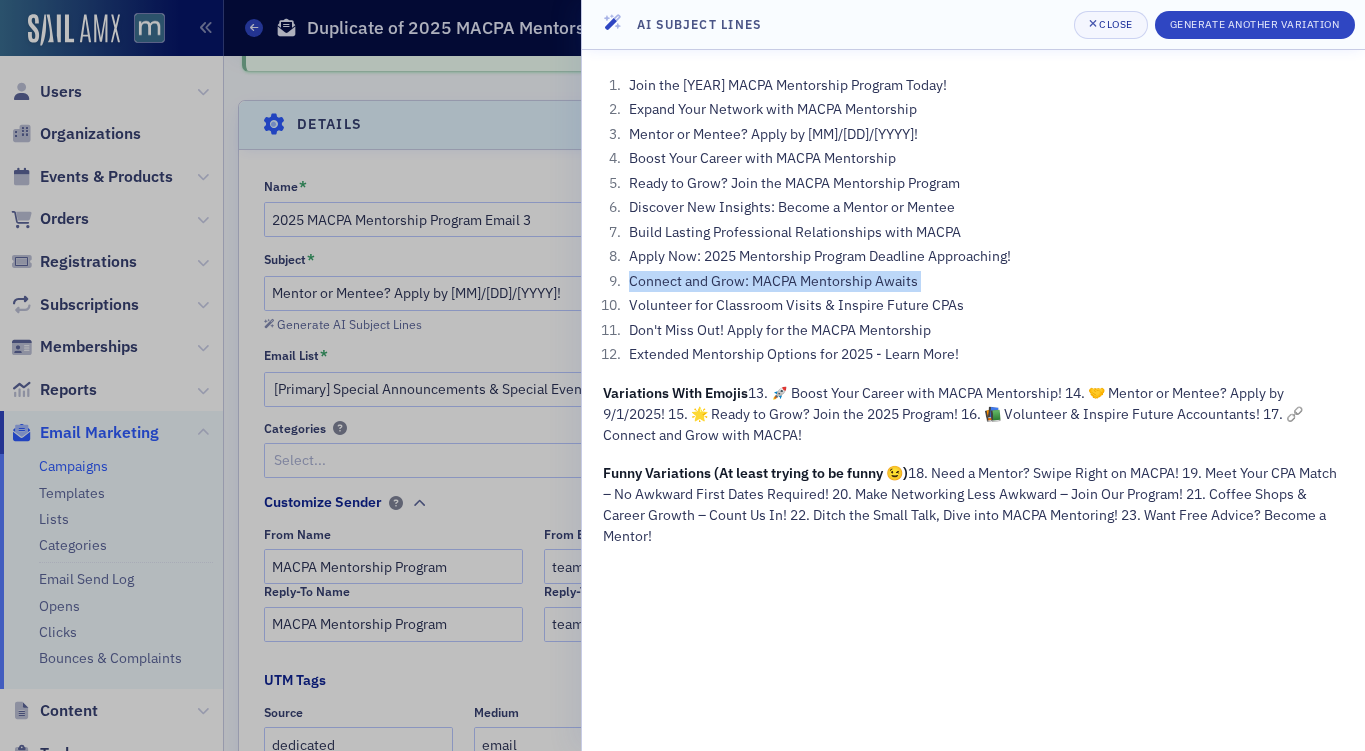 click on "Connect and Grow: MACPA Mentorship Awaits" at bounding box center (984, 281) 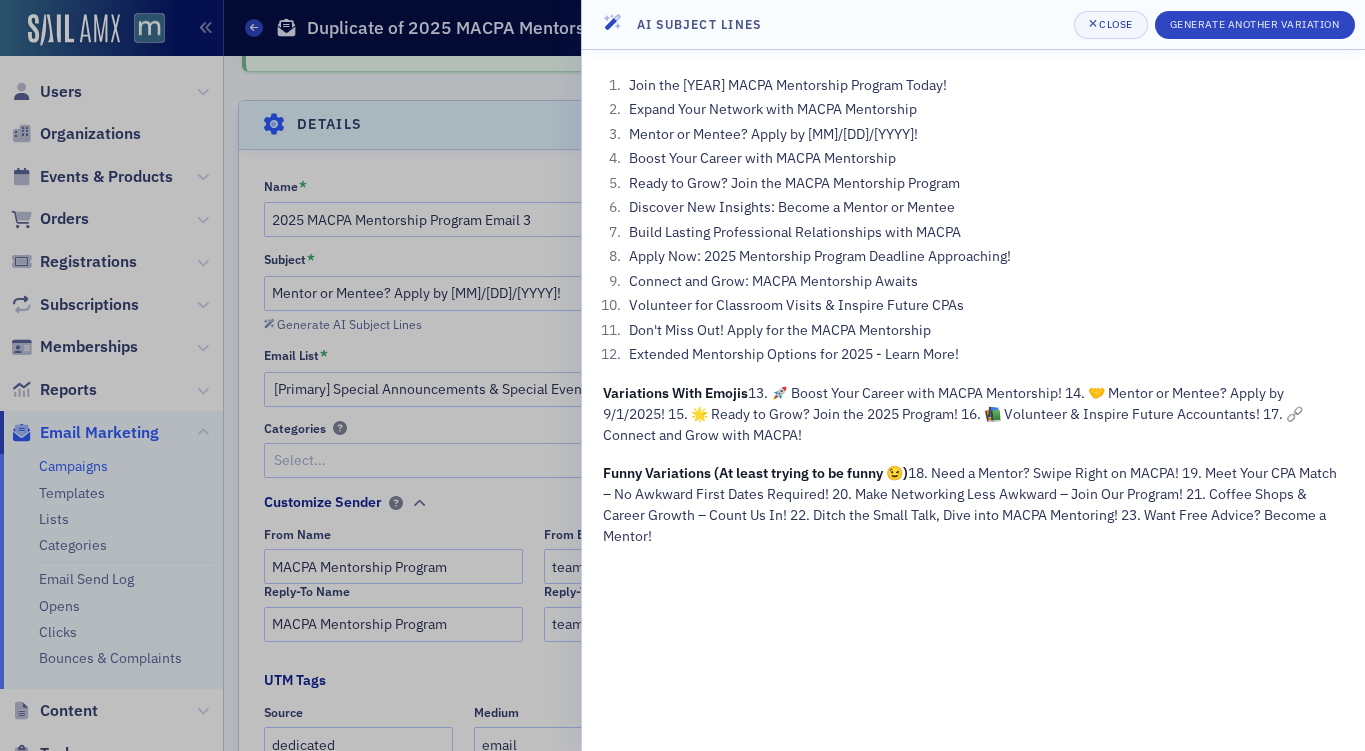click on "Expand Your Network with MACPA Mentorship" at bounding box center [984, 109] 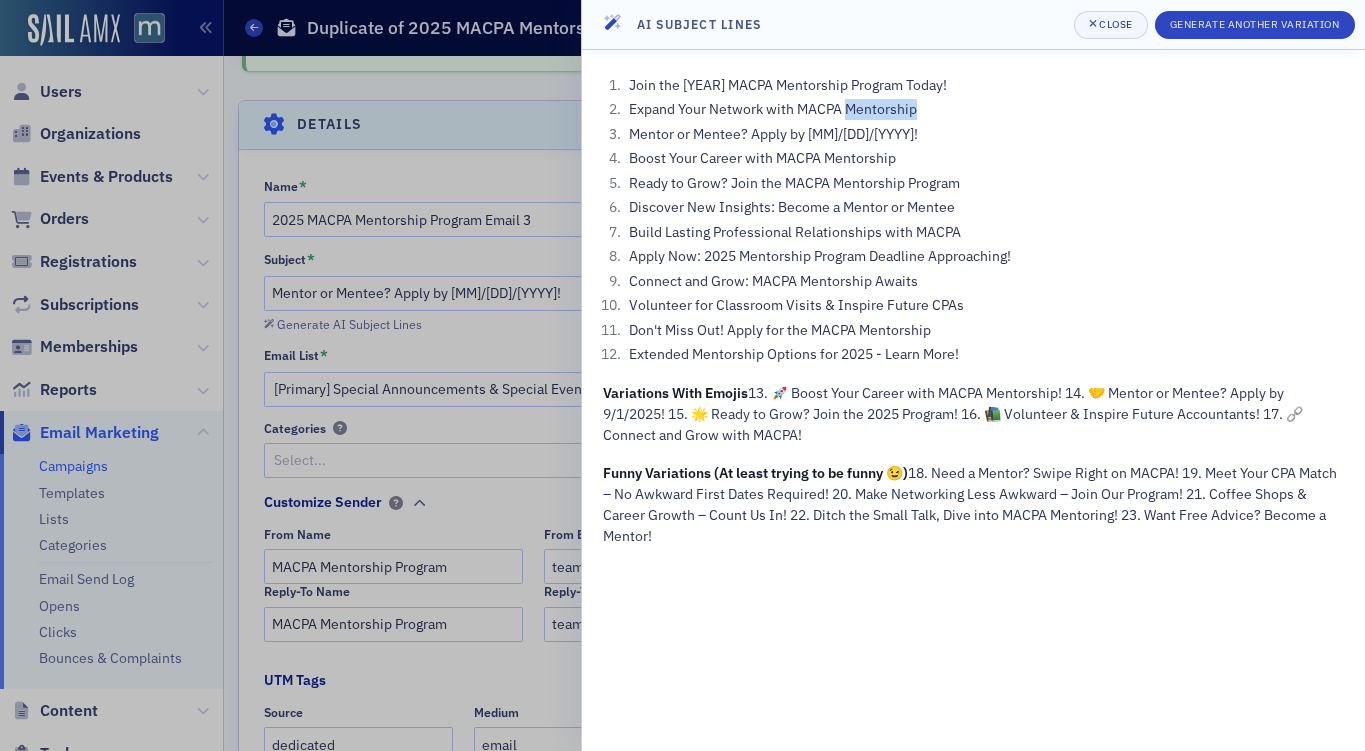 click on "Expand Your Network with MACPA Mentorship" at bounding box center [984, 109] 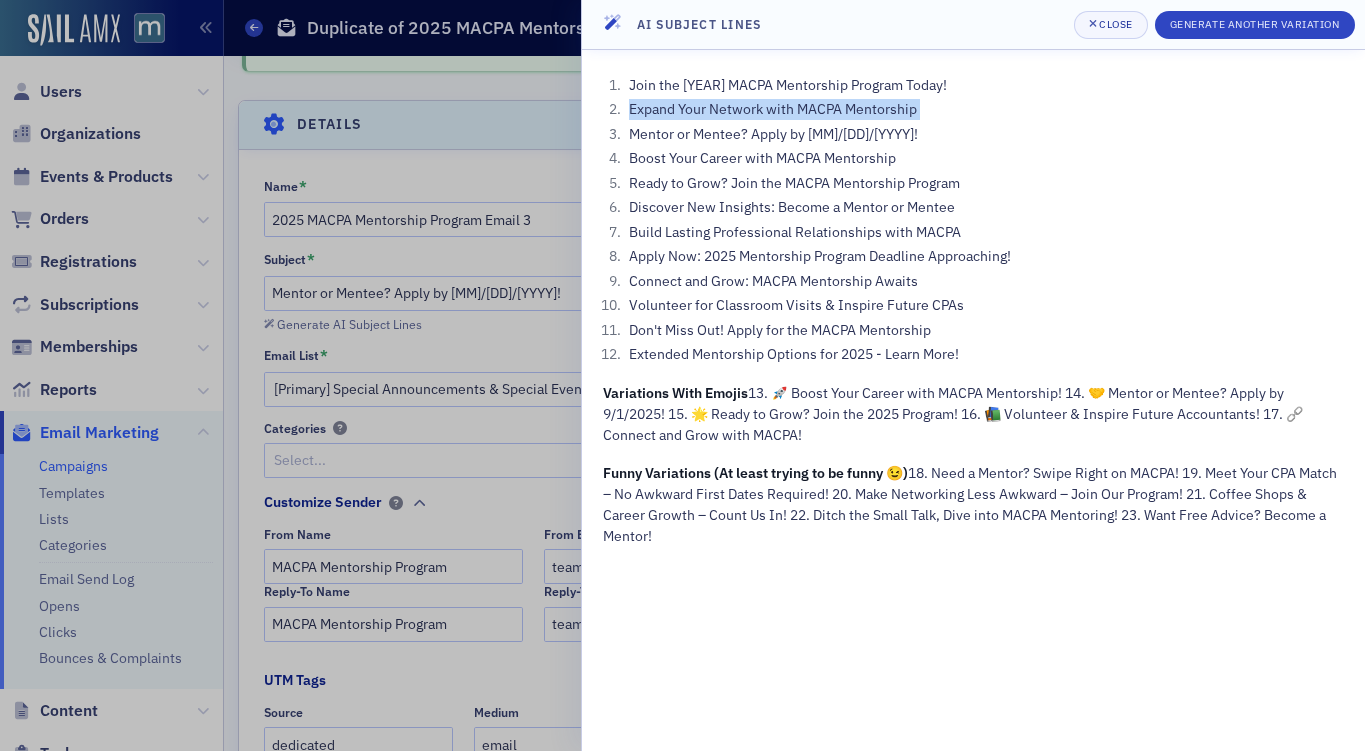 click on "Expand Your Network with MACPA Mentorship" at bounding box center (984, 109) 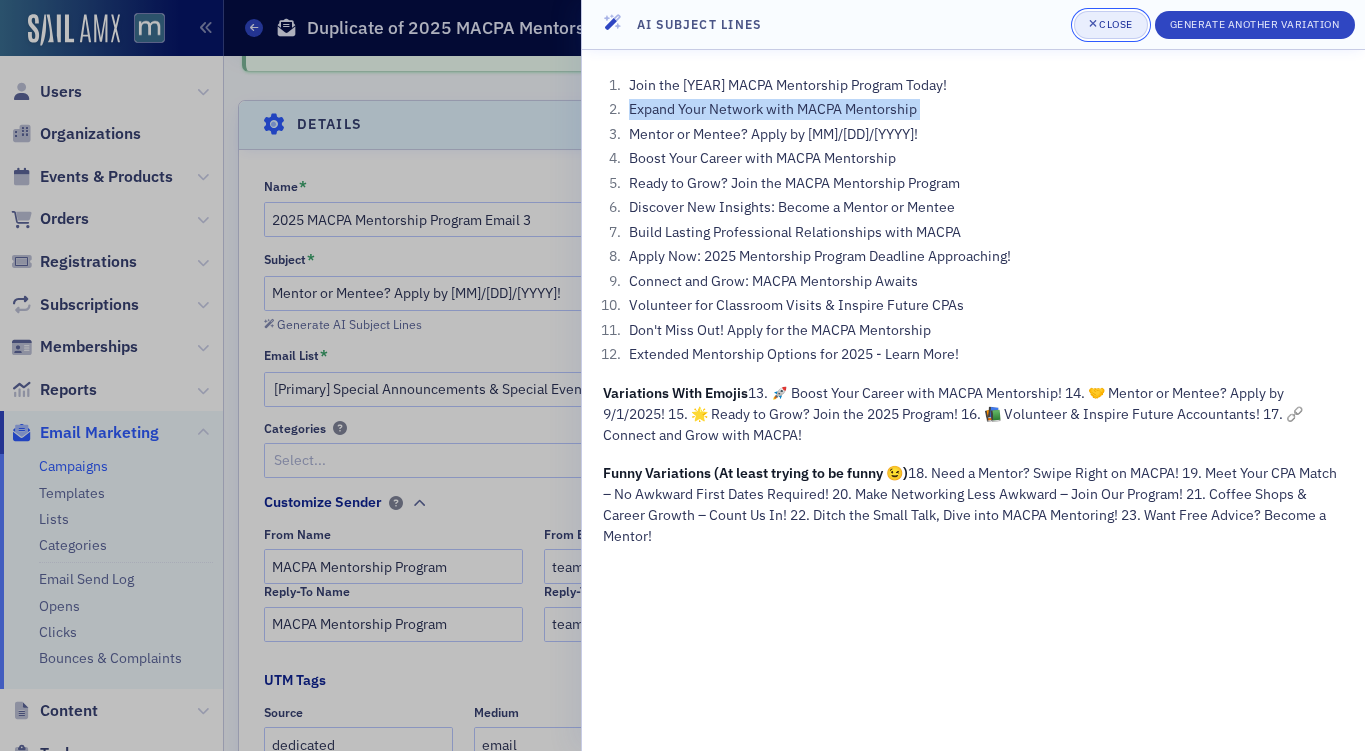 click on "Close" at bounding box center (1116, 24) 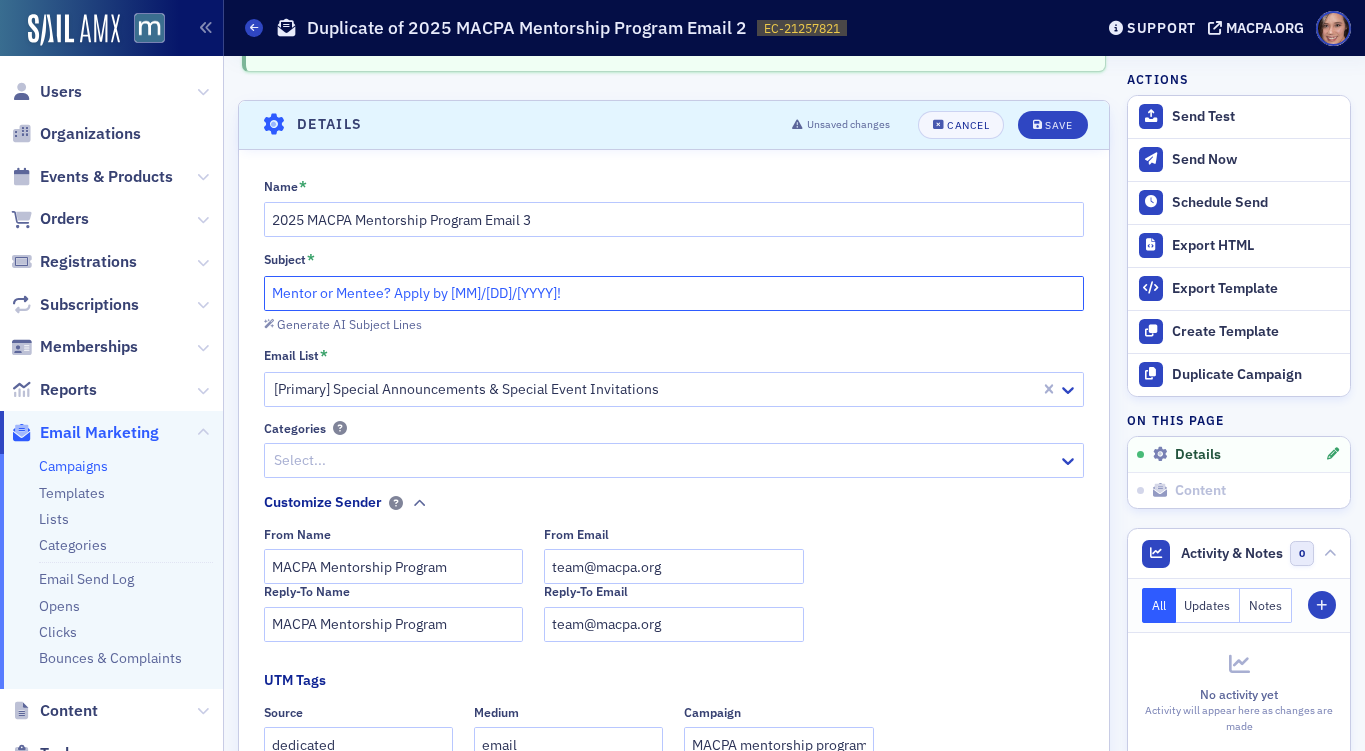 click on "Mentor or Mentee? Apply by [MM]/[DD]/[YYYY]!" 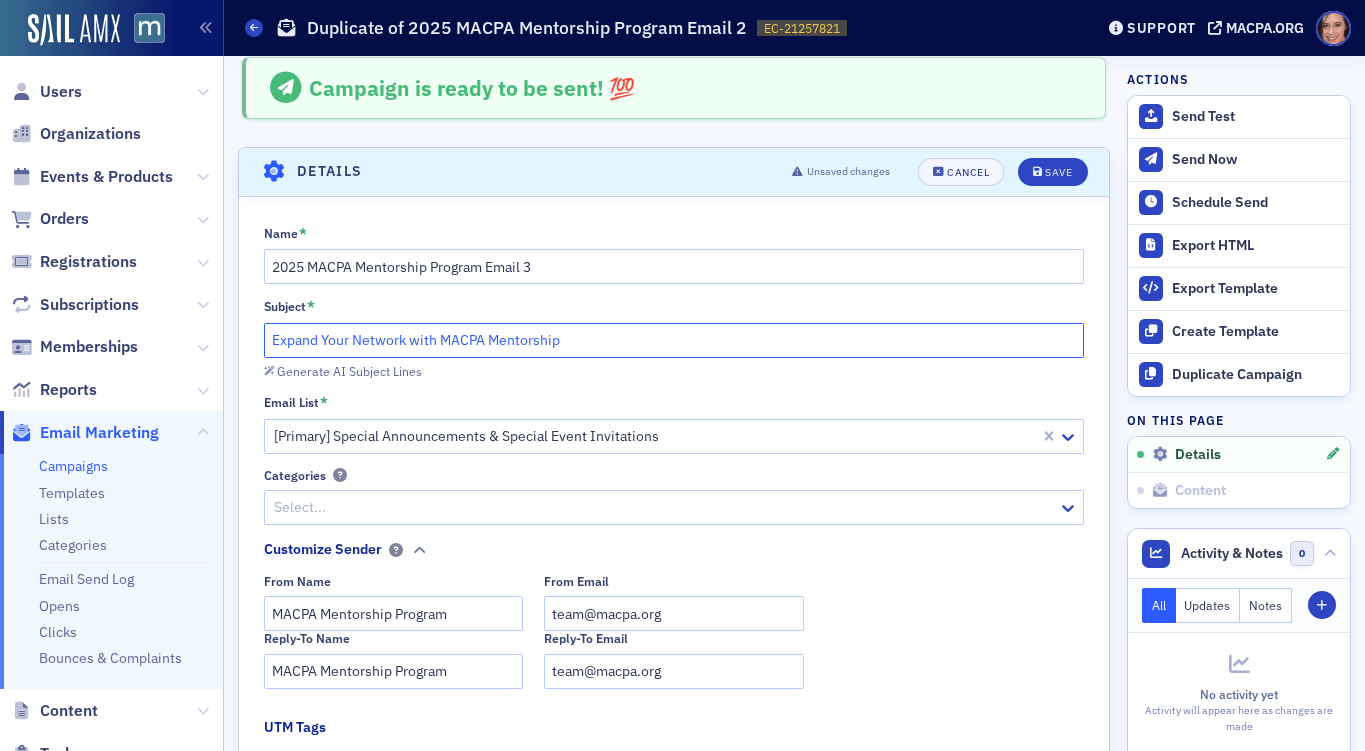 scroll, scrollTop: 23, scrollLeft: 0, axis: vertical 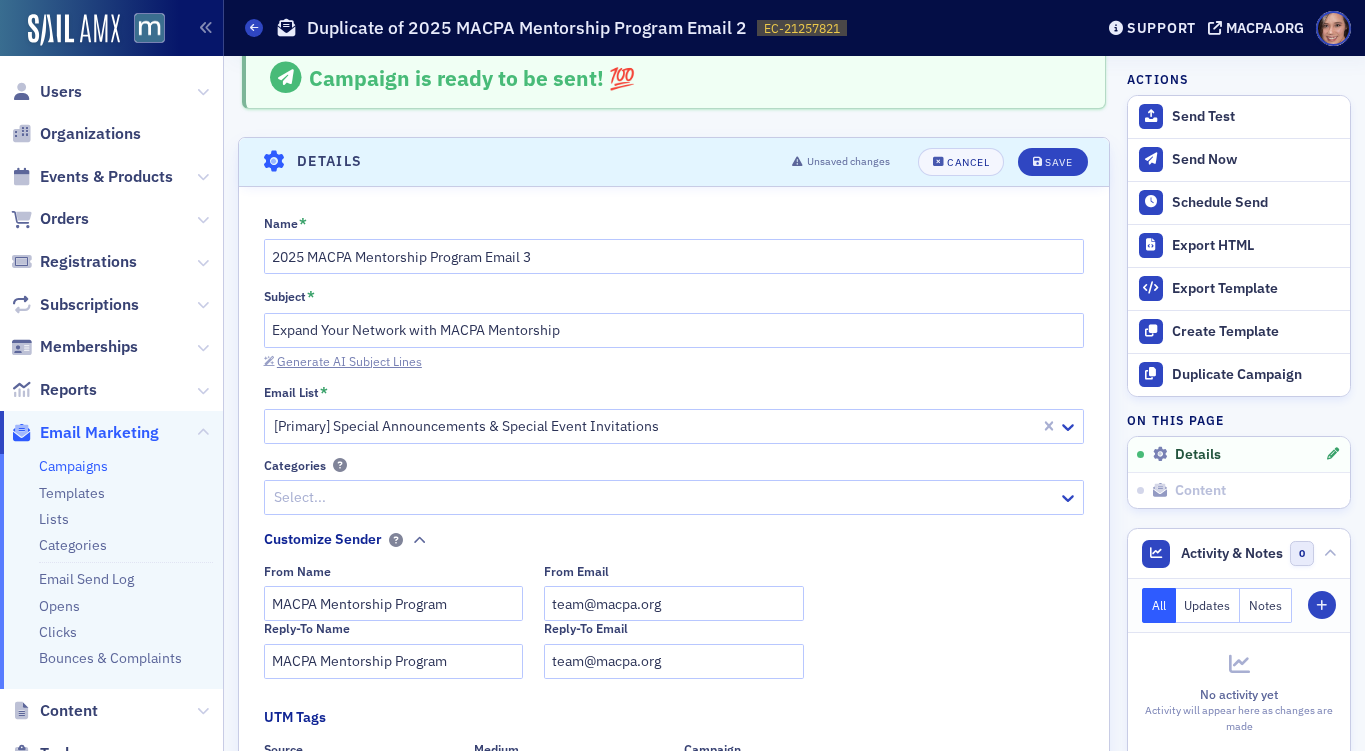 click on "Generate AI Subject Lines" 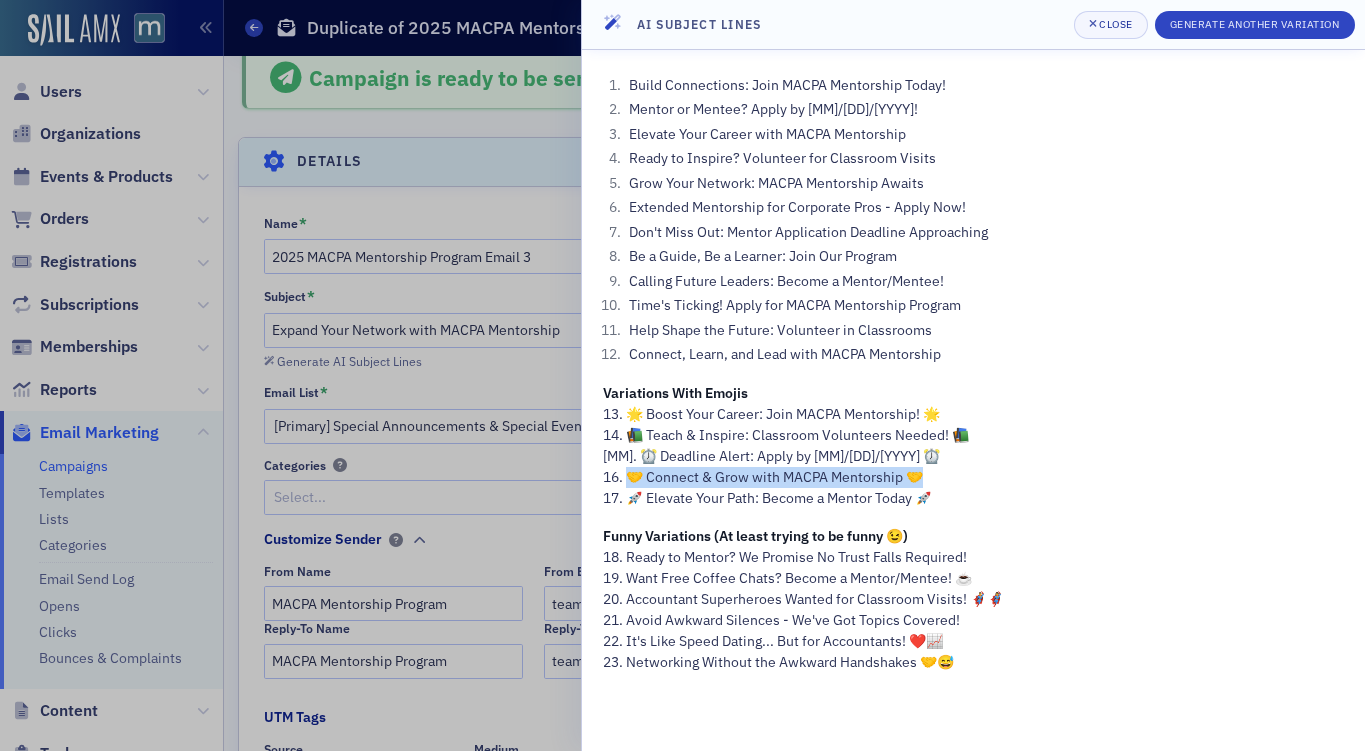 drag, startPoint x: 629, startPoint y: 476, endPoint x: 1109, endPoint y: 478, distance: 480.00418 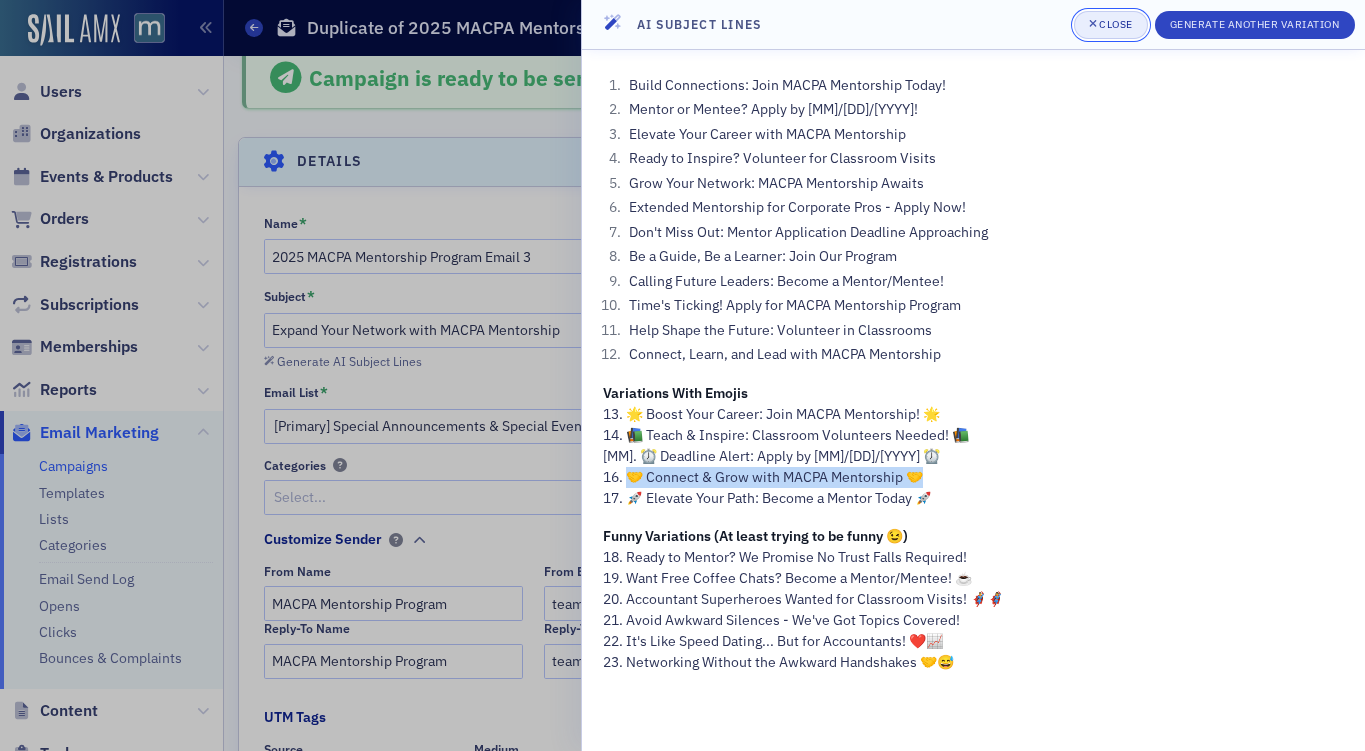 click on "Close" at bounding box center [1116, 24] 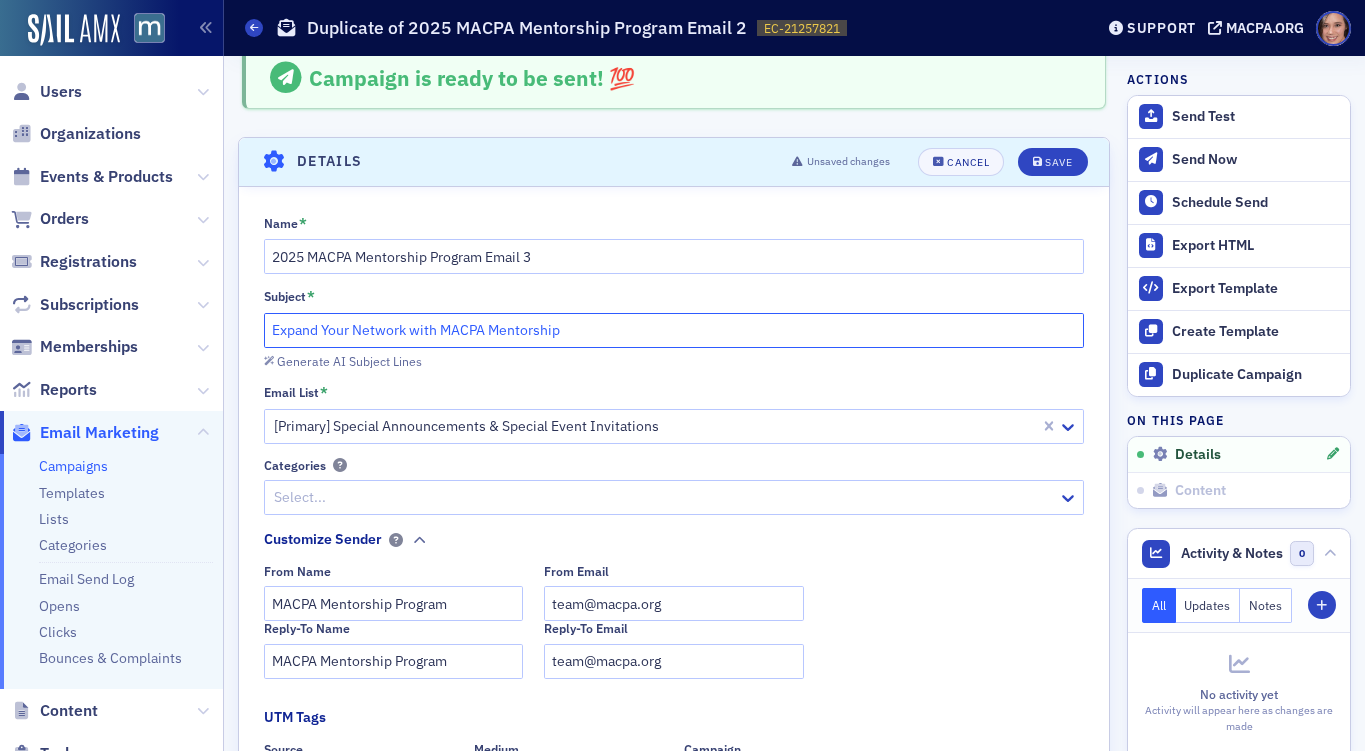 click on "Expand Your Network with MACPA Mentorship" 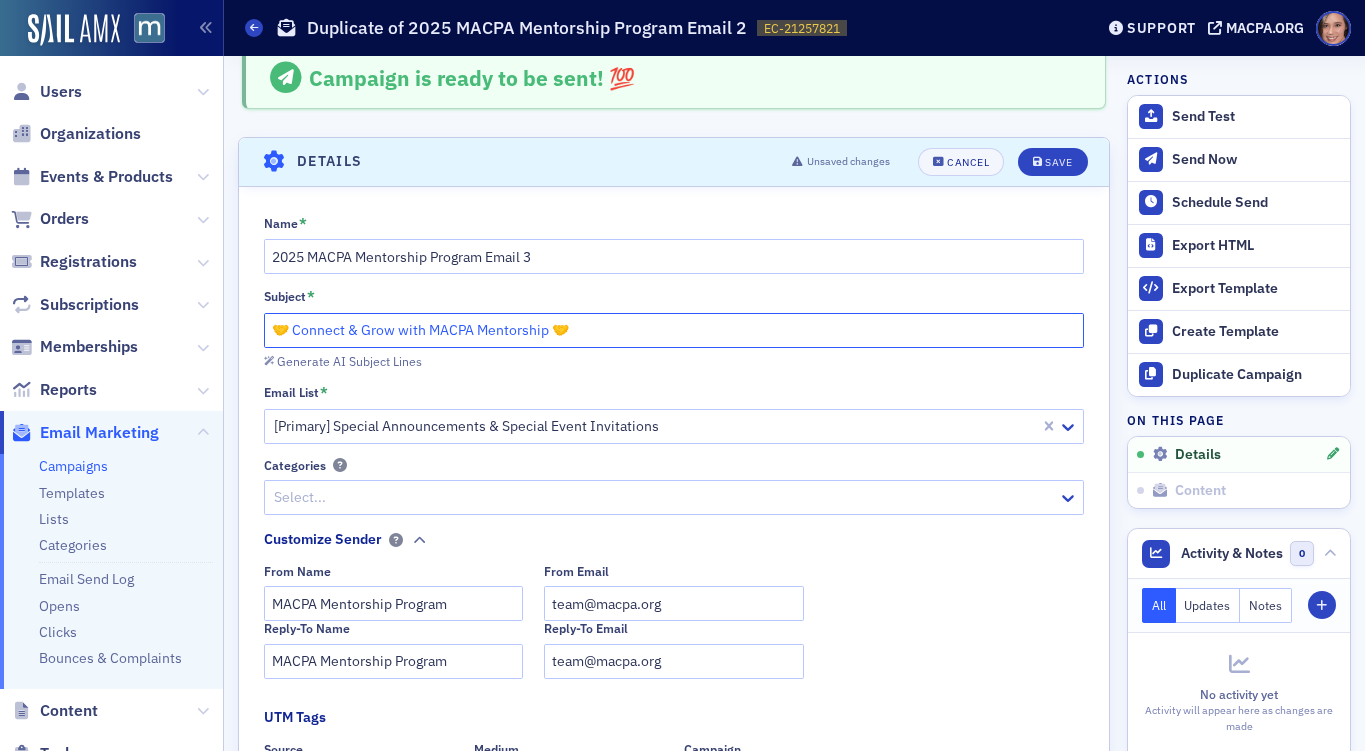 drag, startPoint x: 395, startPoint y: 332, endPoint x: 589, endPoint y: 331, distance: 194.00258 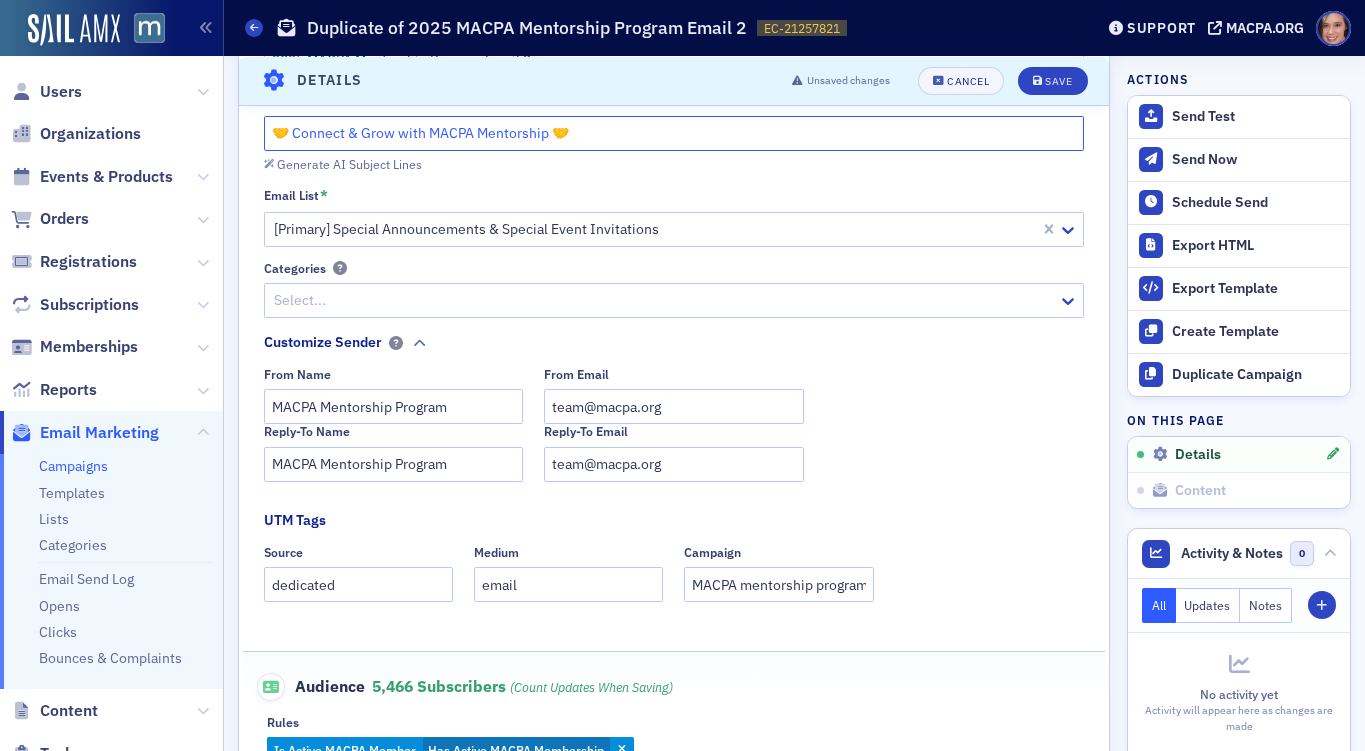 scroll, scrollTop: 0, scrollLeft: 0, axis: both 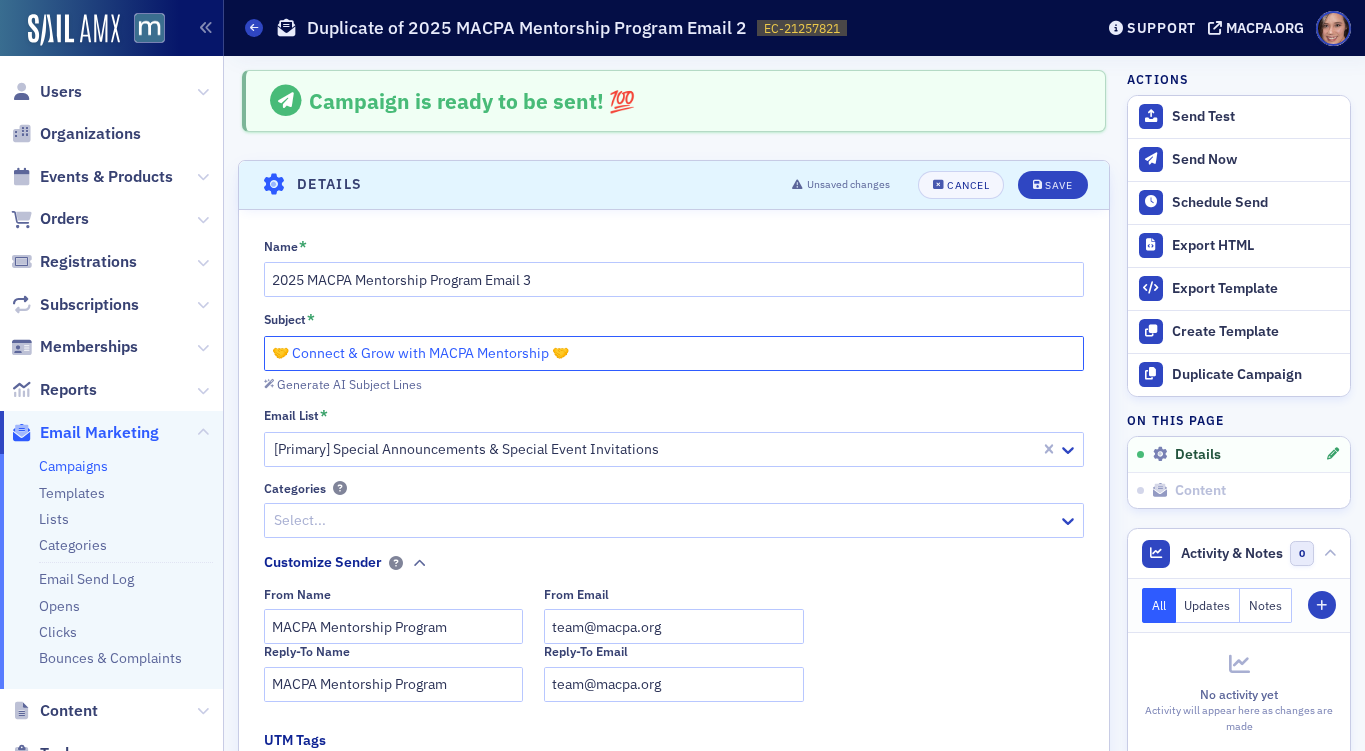 click on "🤝 Connect & Grow with MACPA Mentorship 🤝" 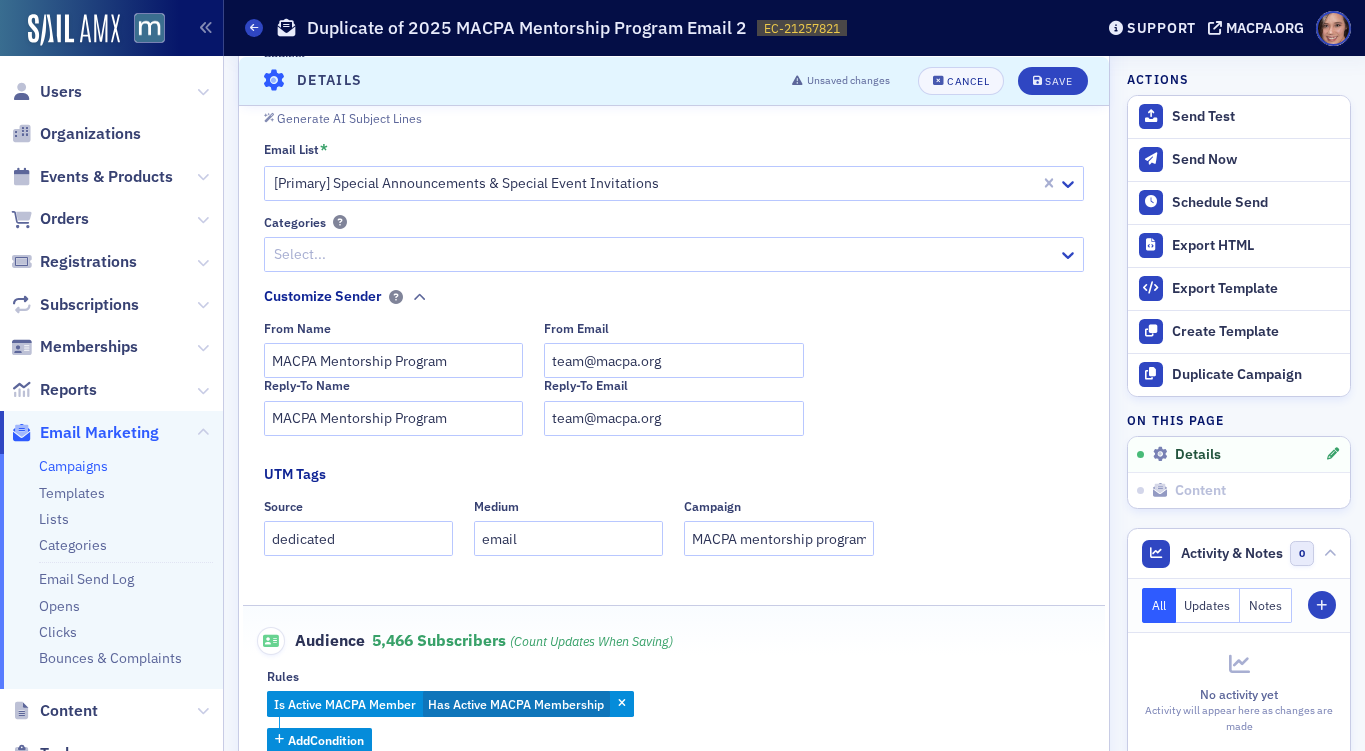 scroll, scrollTop: 0, scrollLeft: 0, axis: both 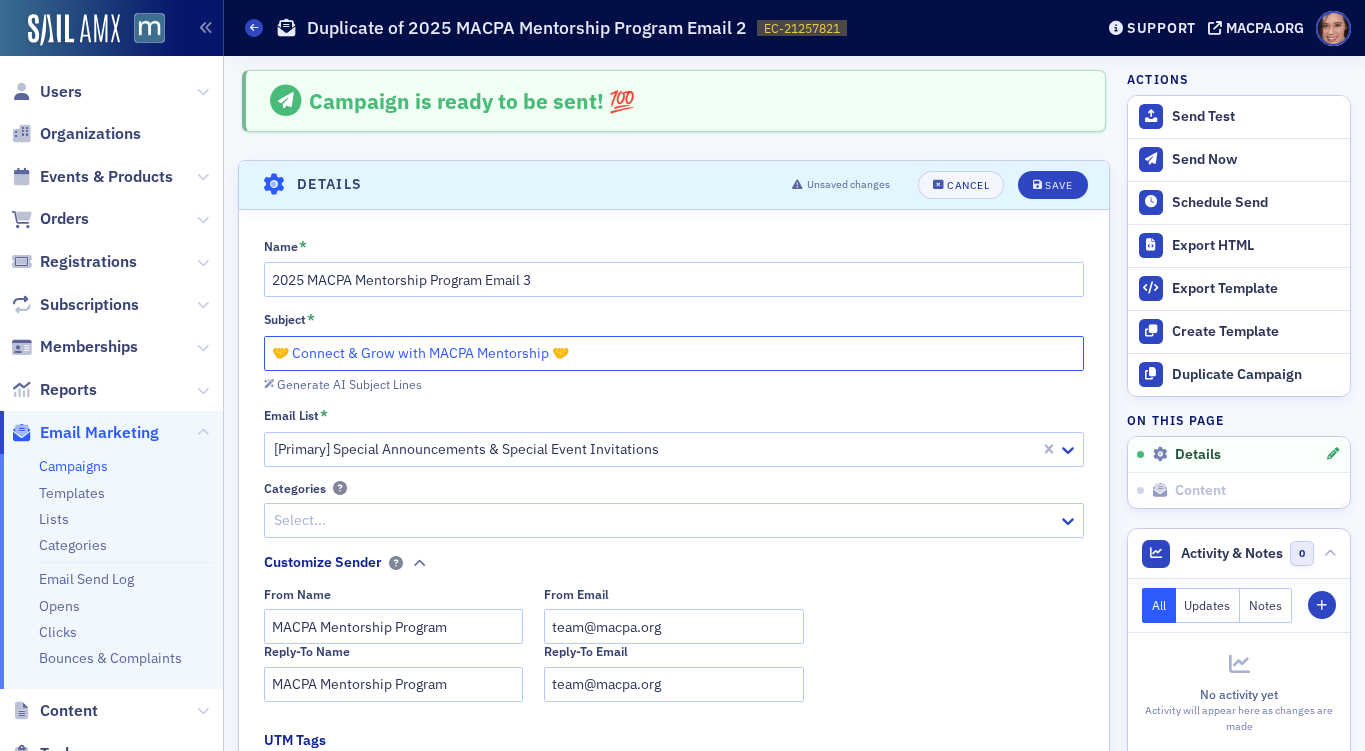 drag, startPoint x: 424, startPoint y: 347, endPoint x: 542, endPoint y: 350, distance: 118.03813 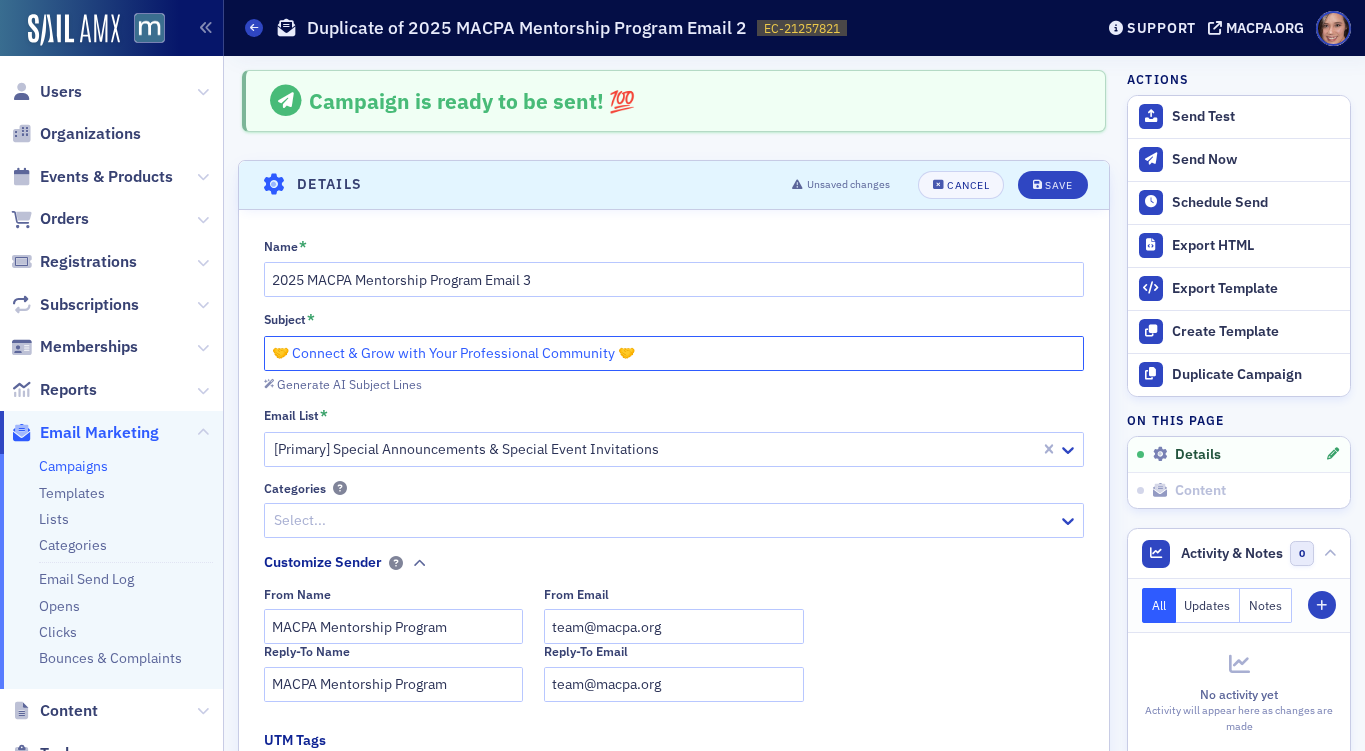 drag, startPoint x: 341, startPoint y: 345, endPoint x: 443, endPoint y: 349, distance: 102.0784 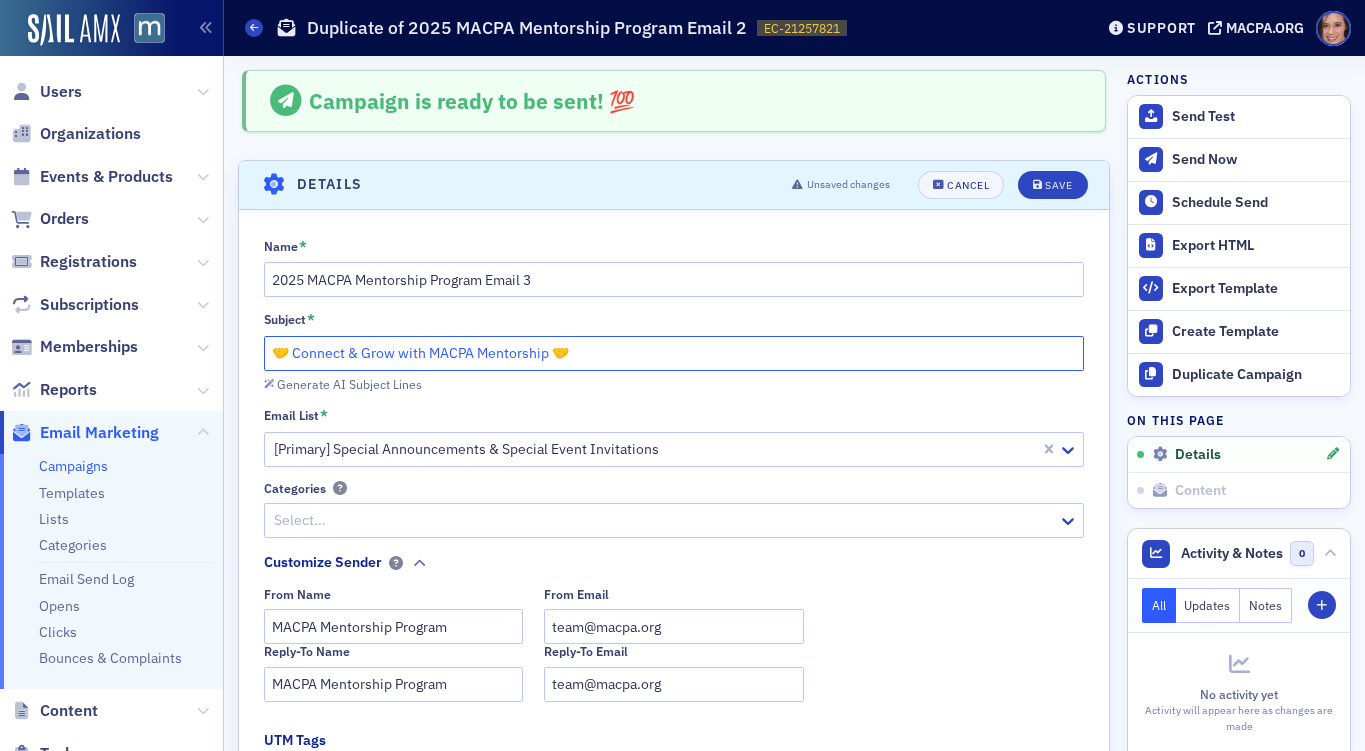 click on "🤝 Connect & Grow with MACPA Mentorship 🤝" 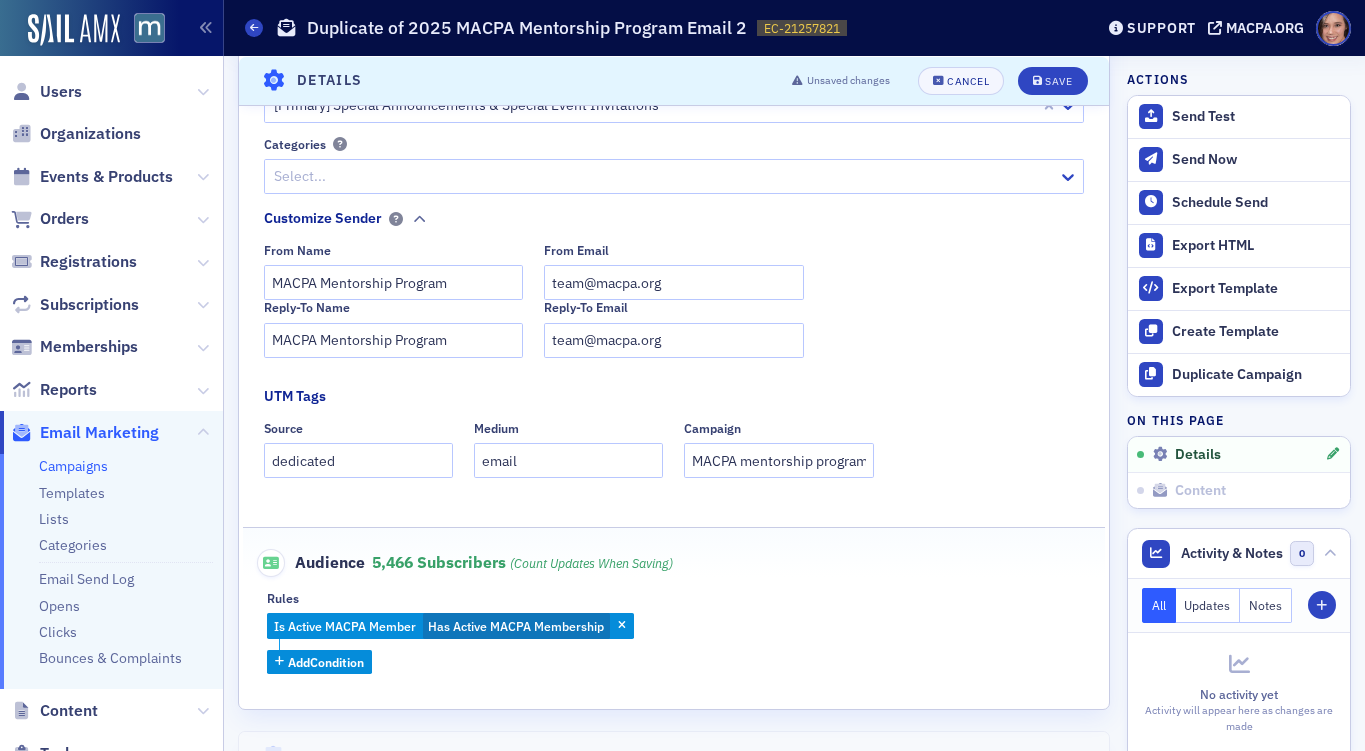 scroll, scrollTop: 349, scrollLeft: 0, axis: vertical 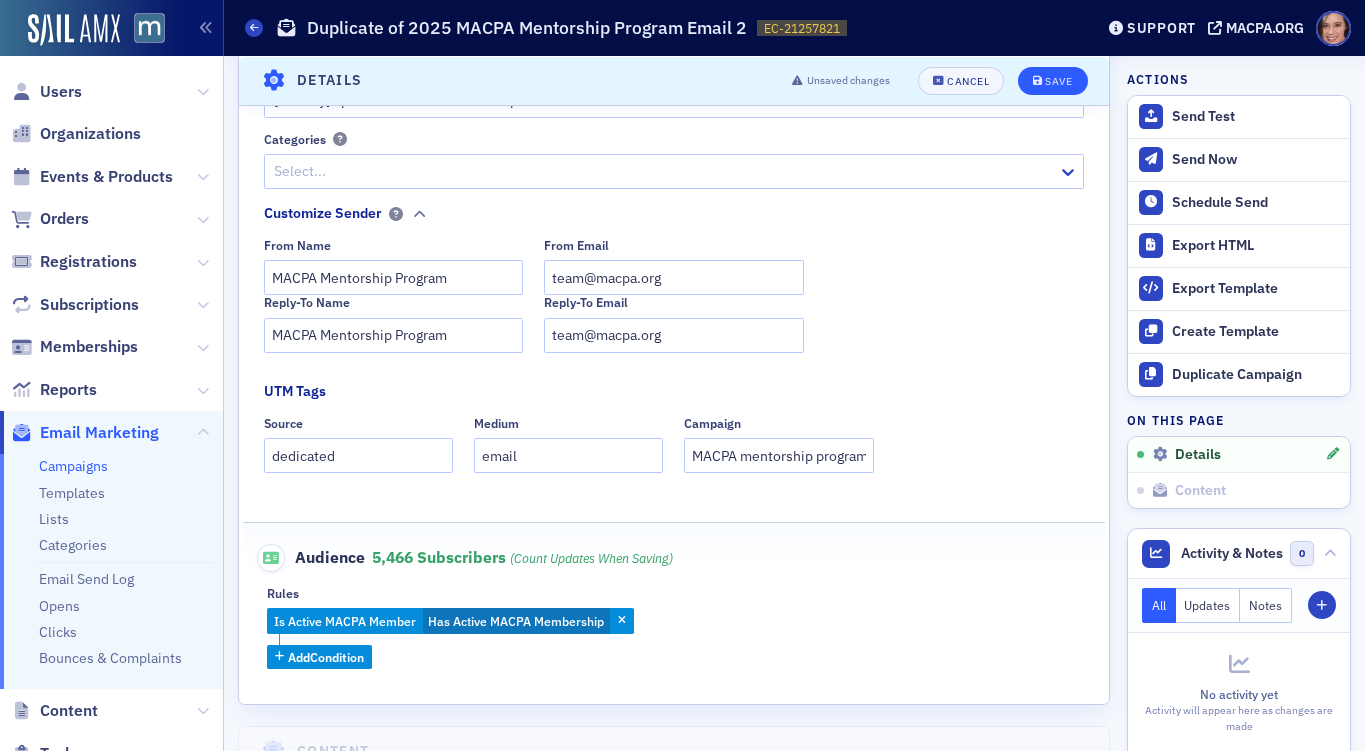 type on "🤝 Connect & Grow as a Mentor or Mentee 🤝" 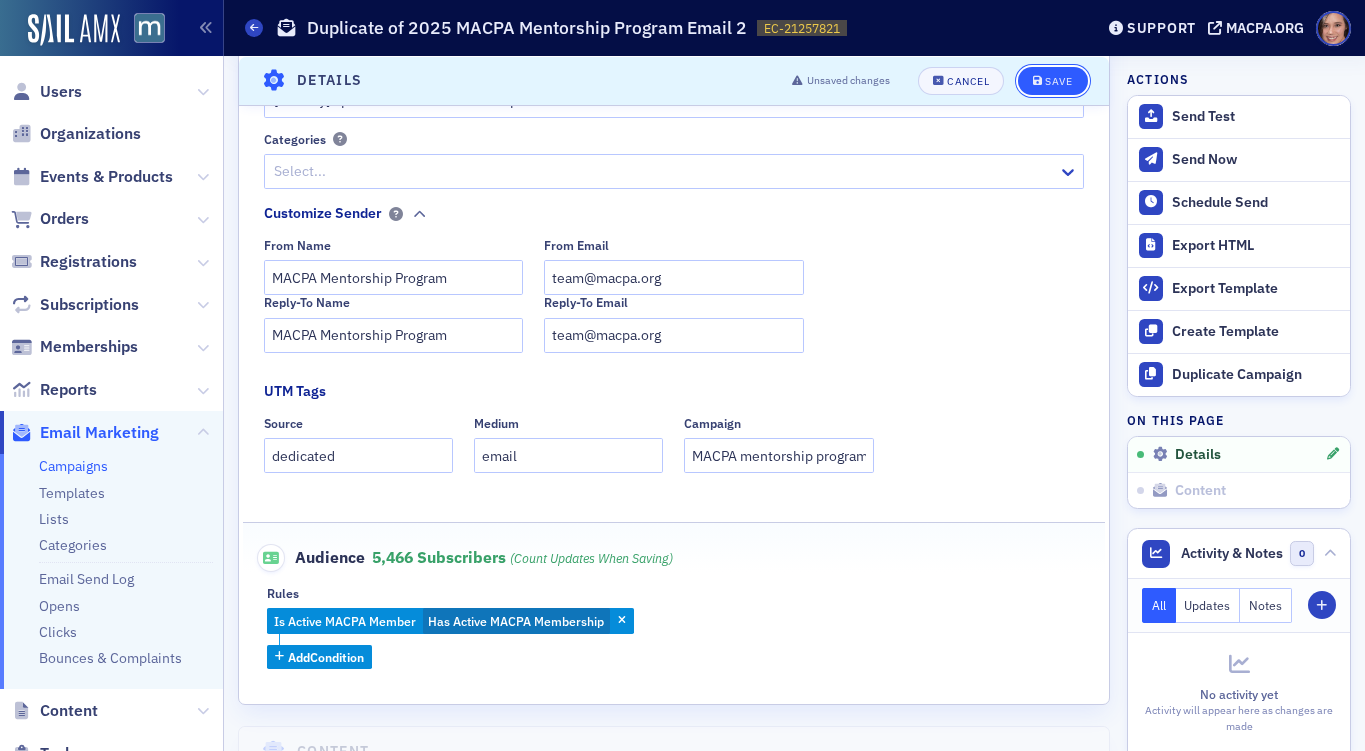 click on "Save" 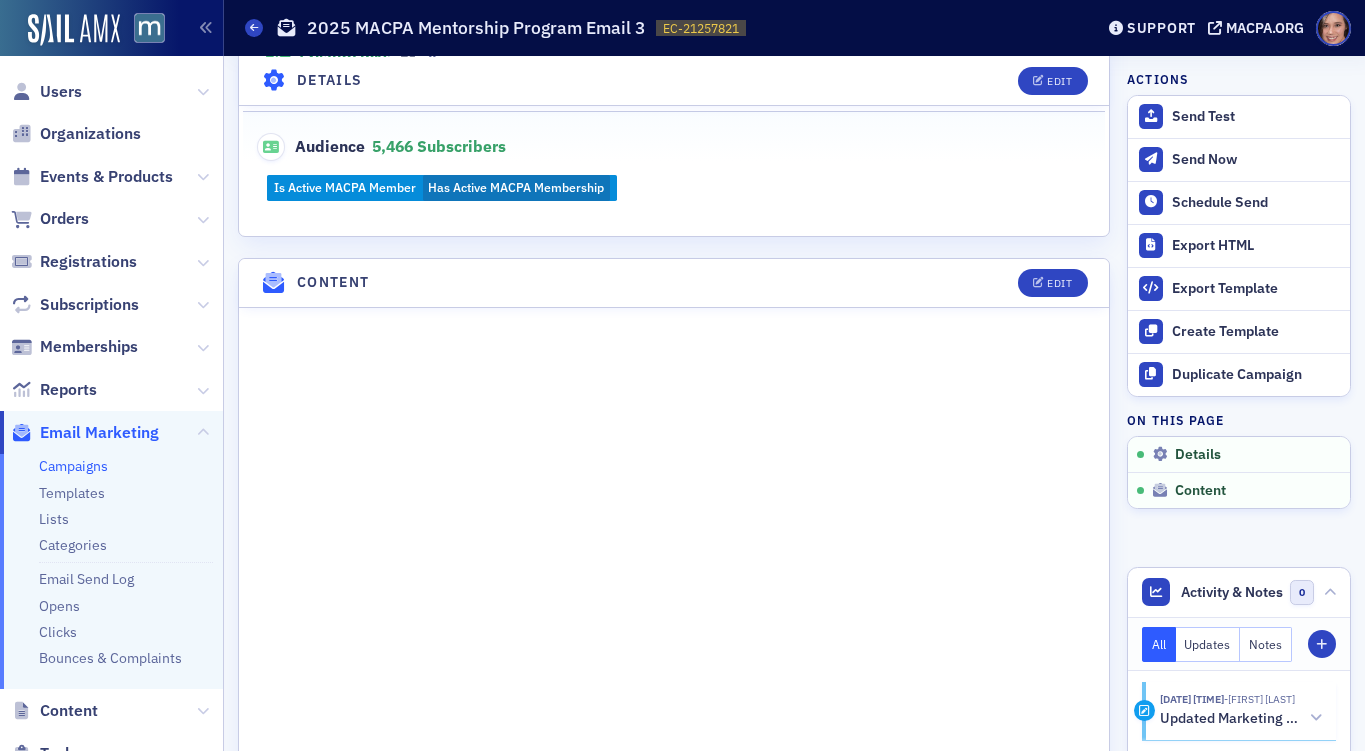 scroll, scrollTop: 597, scrollLeft: 0, axis: vertical 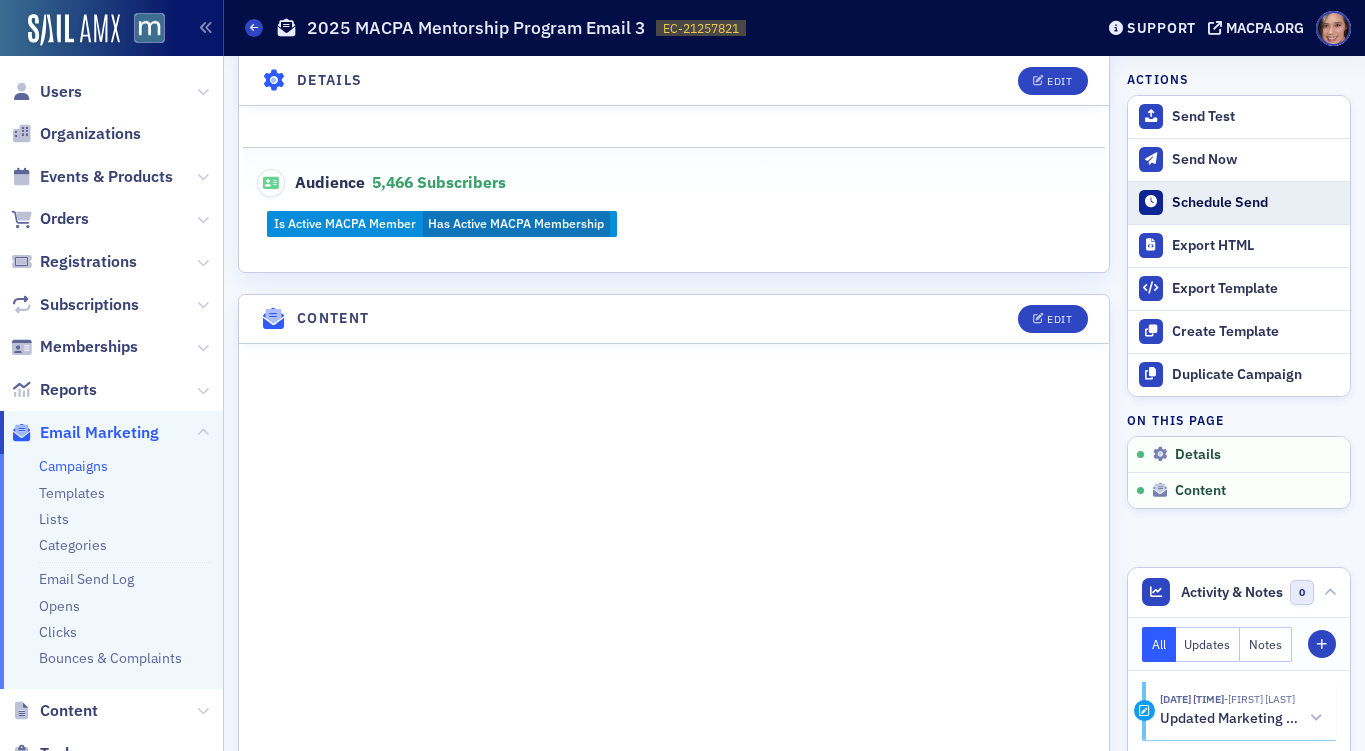 click on "Schedule Send" 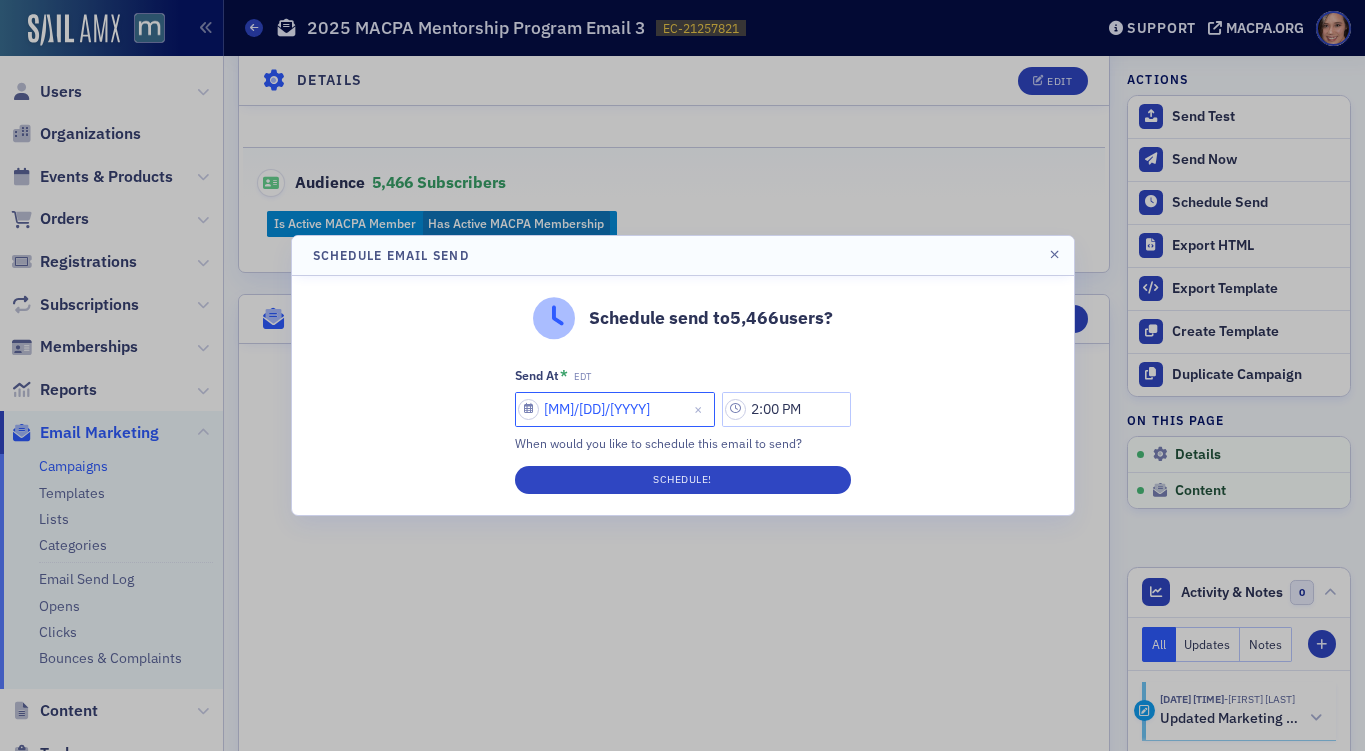 click on "[MM]/[DD]/[YYYY]" at bounding box center [615, 409] 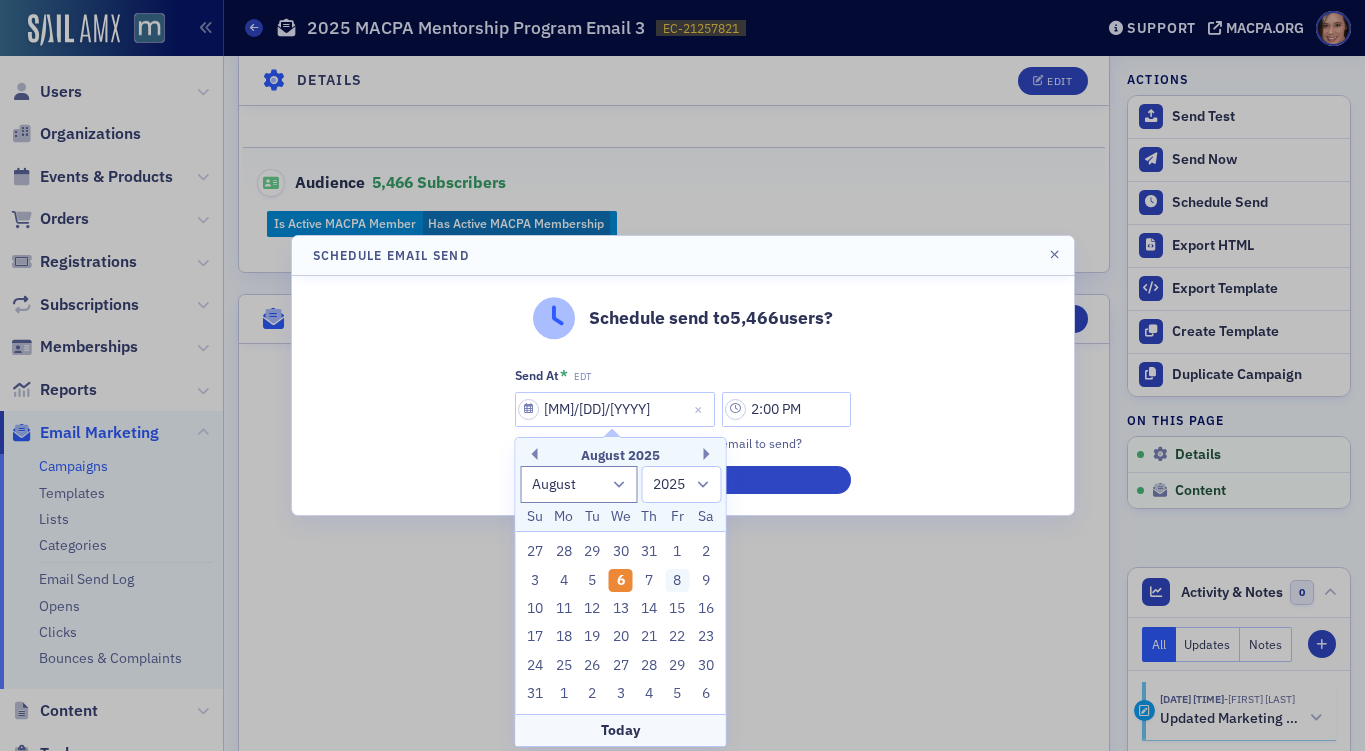 click on "8" at bounding box center [678, 581] 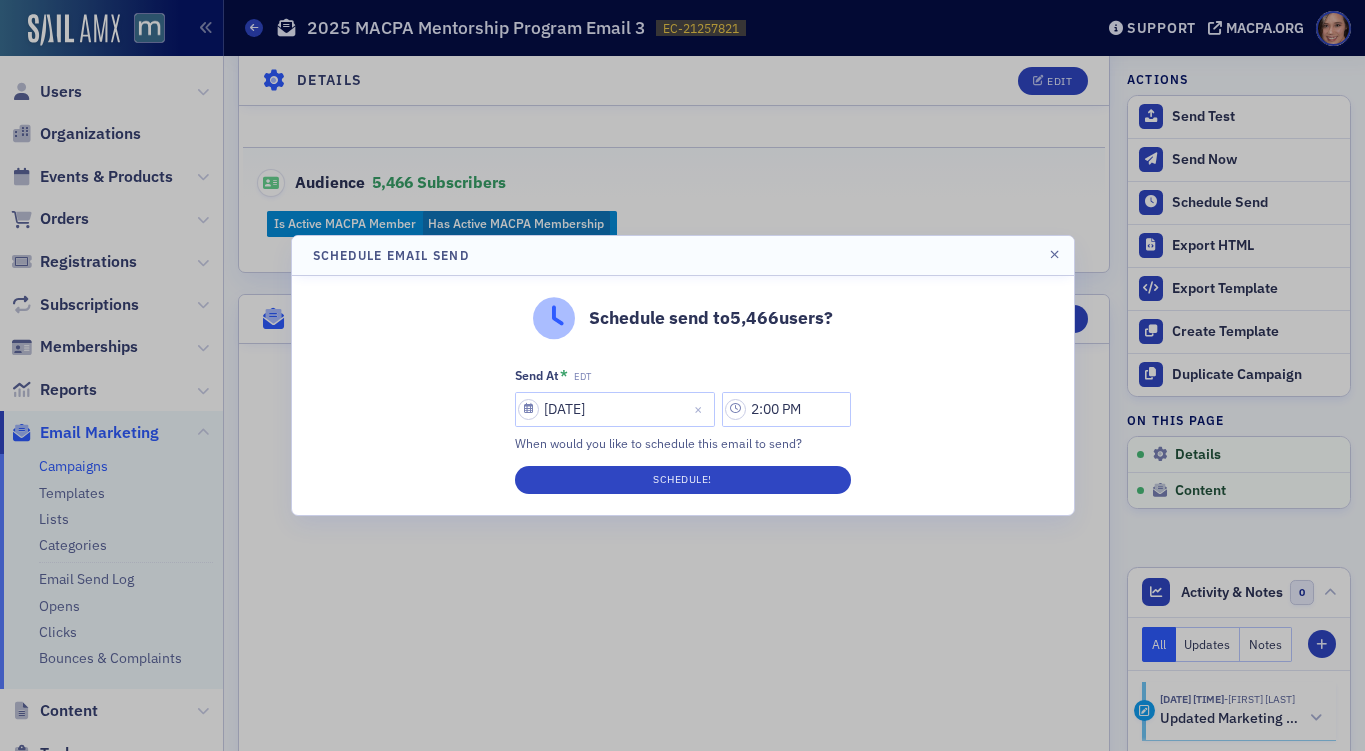 click on "Schedule send to [NUMBER] users? Send At * EDT [MONTH]/[DAY]/[YEAR] [HOUR]:[MINUTE] [AM/PM] When would you like to schedule this email to send? Schedule!" at bounding box center [683, 395] 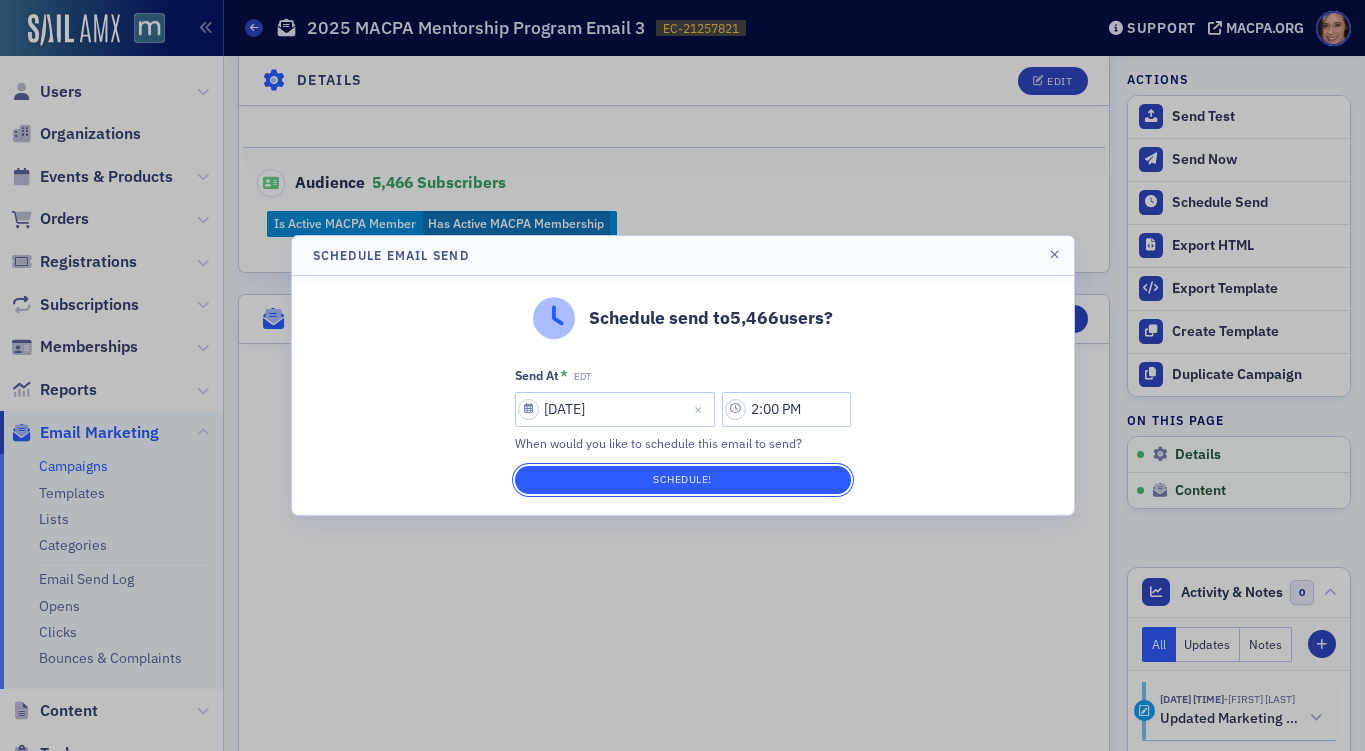 click on "Schedule!" at bounding box center [683, 480] 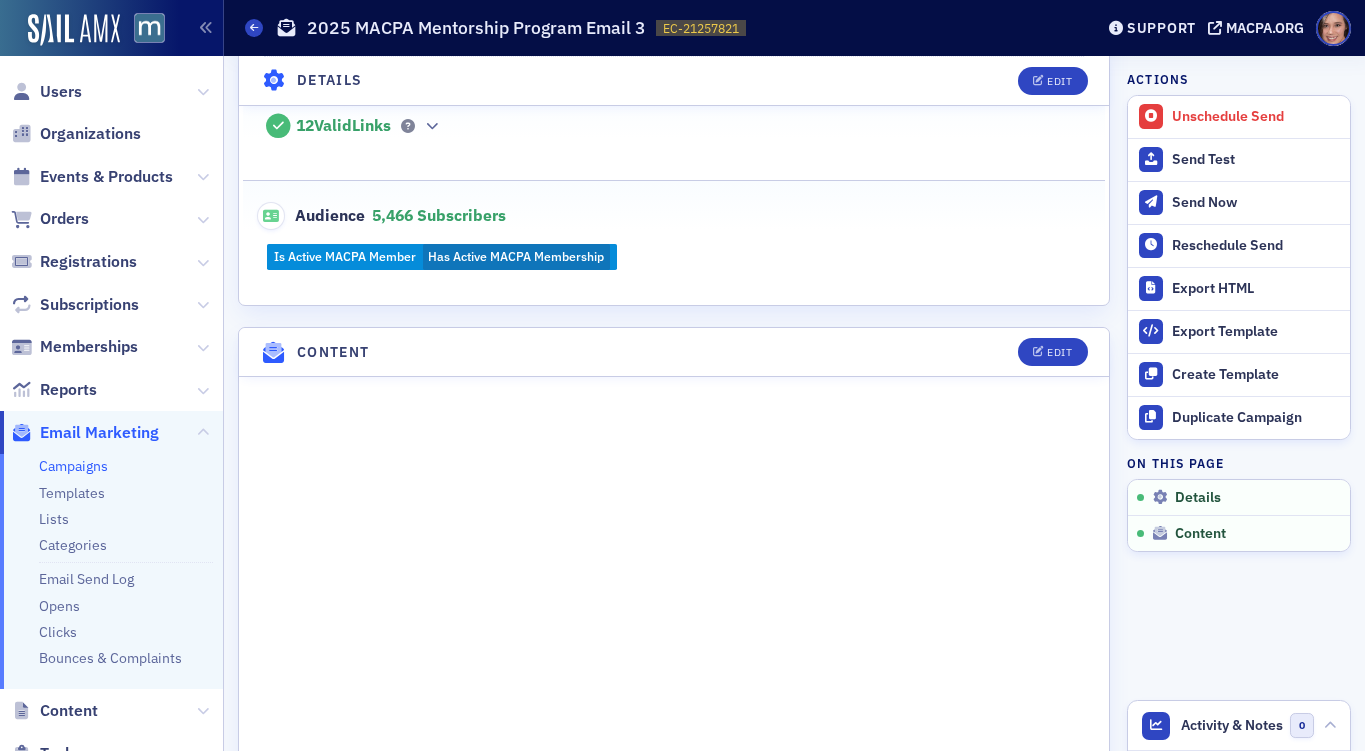 scroll, scrollTop: 630, scrollLeft: 0, axis: vertical 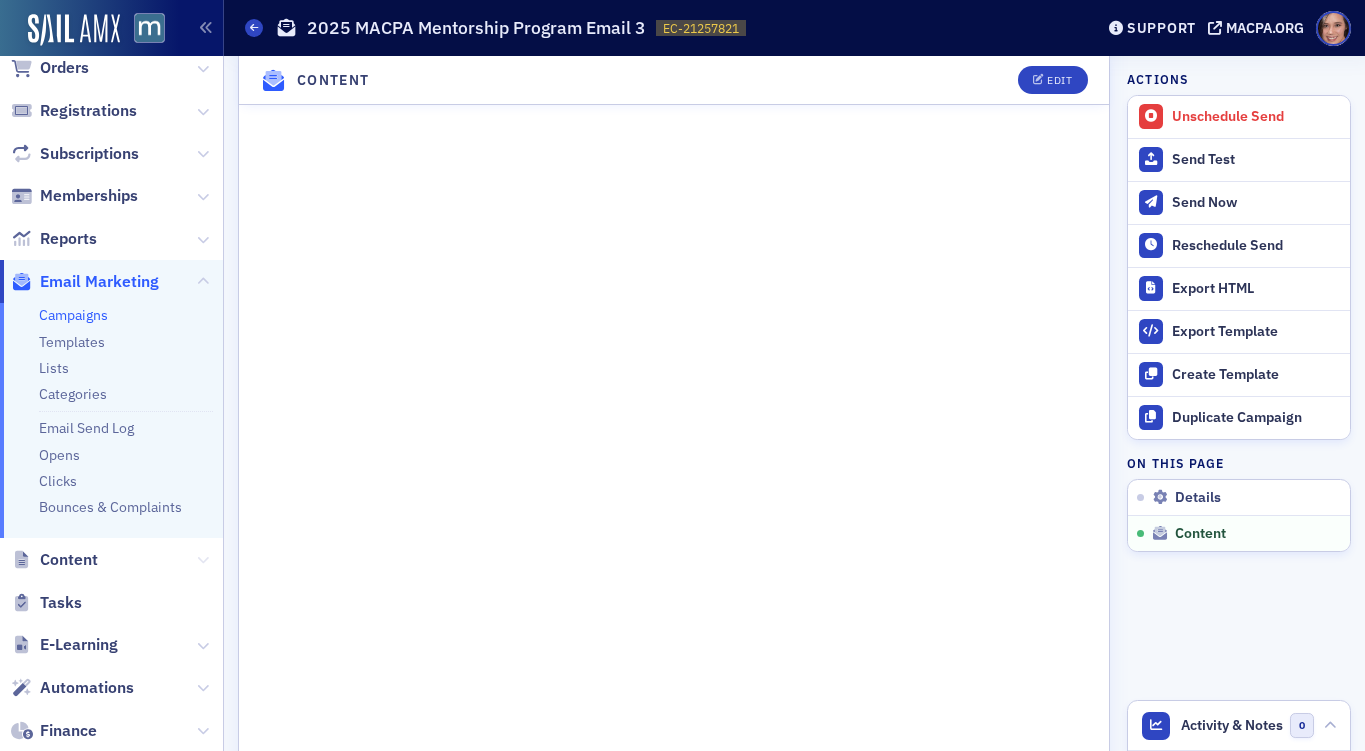 click 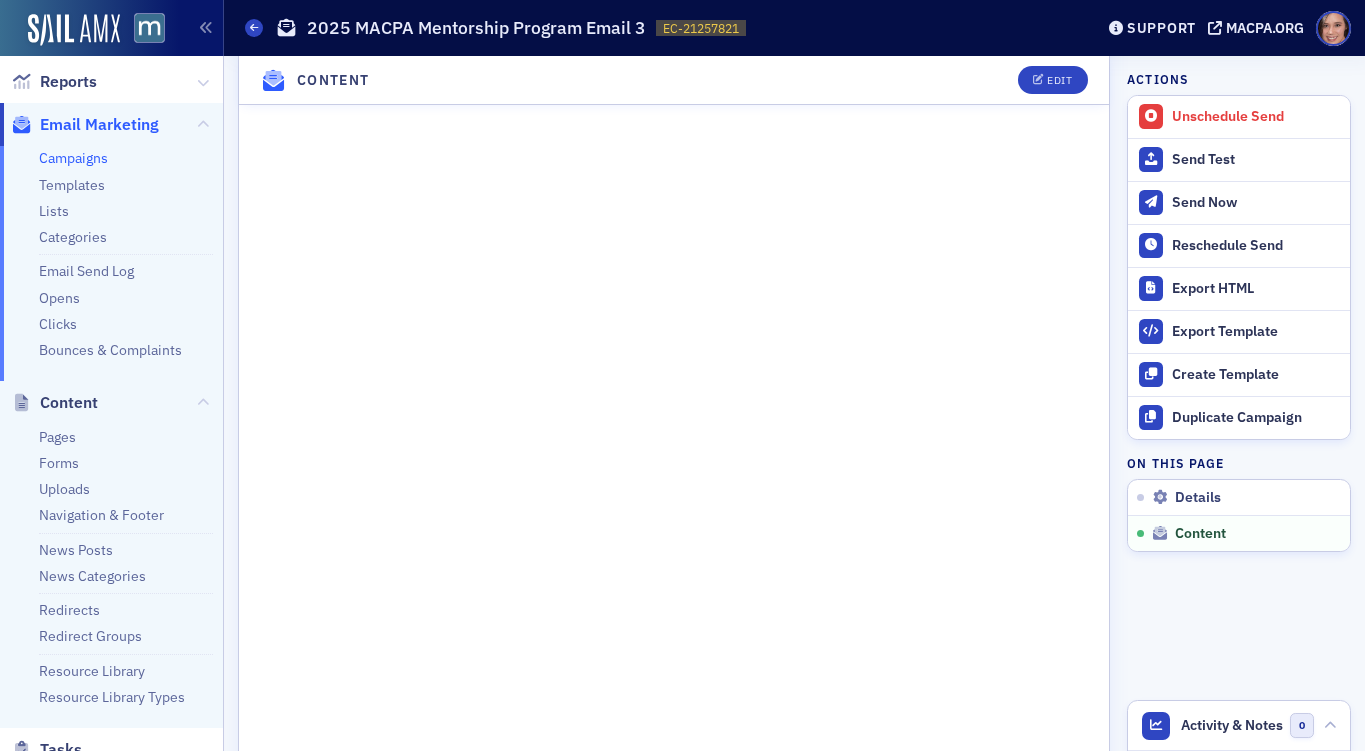 scroll, scrollTop: 312, scrollLeft: 0, axis: vertical 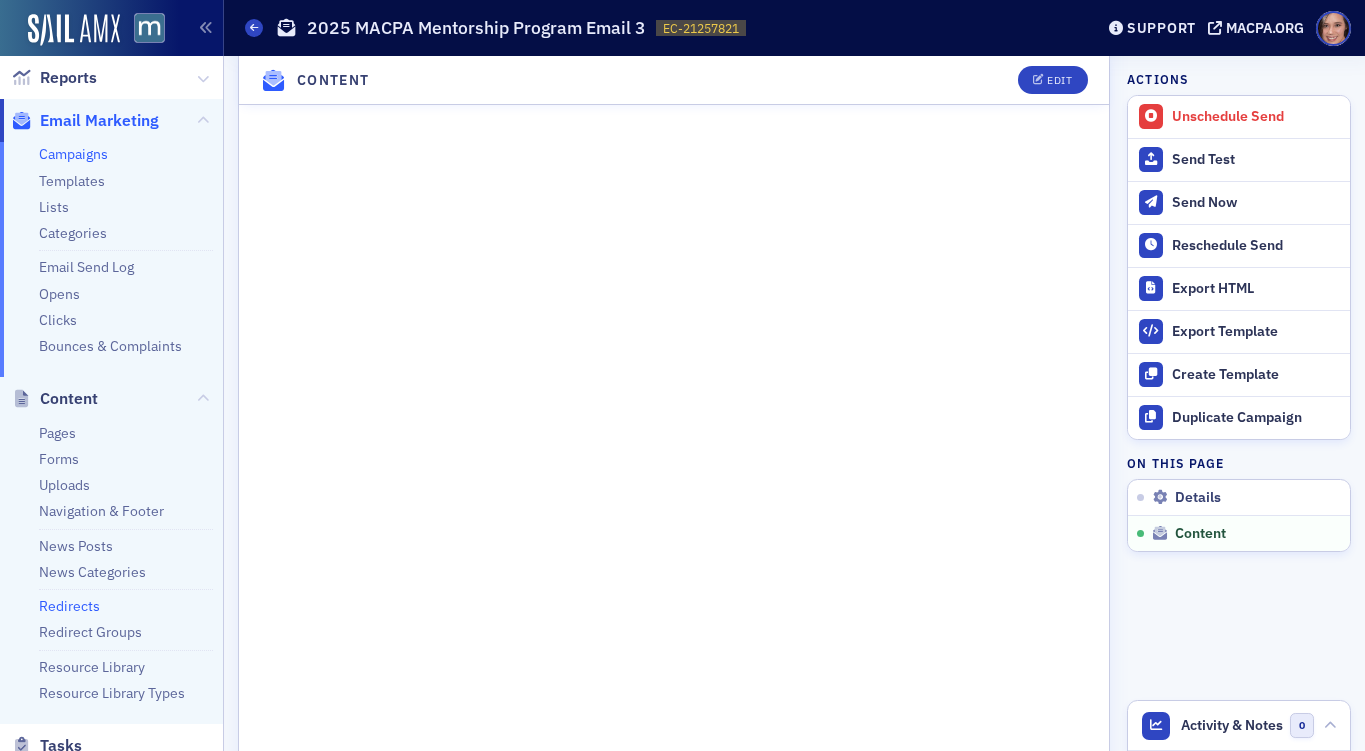 click on "Redirects" 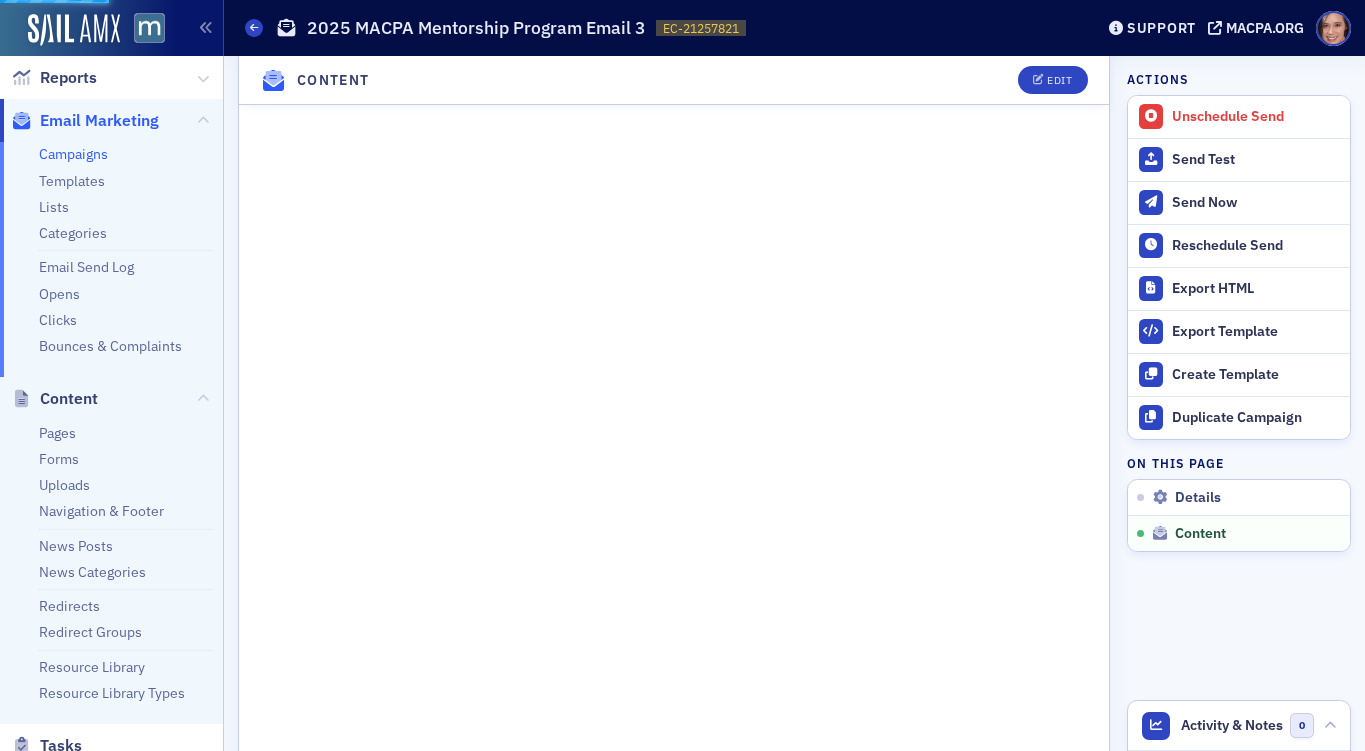 scroll, scrollTop: 0, scrollLeft: 0, axis: both 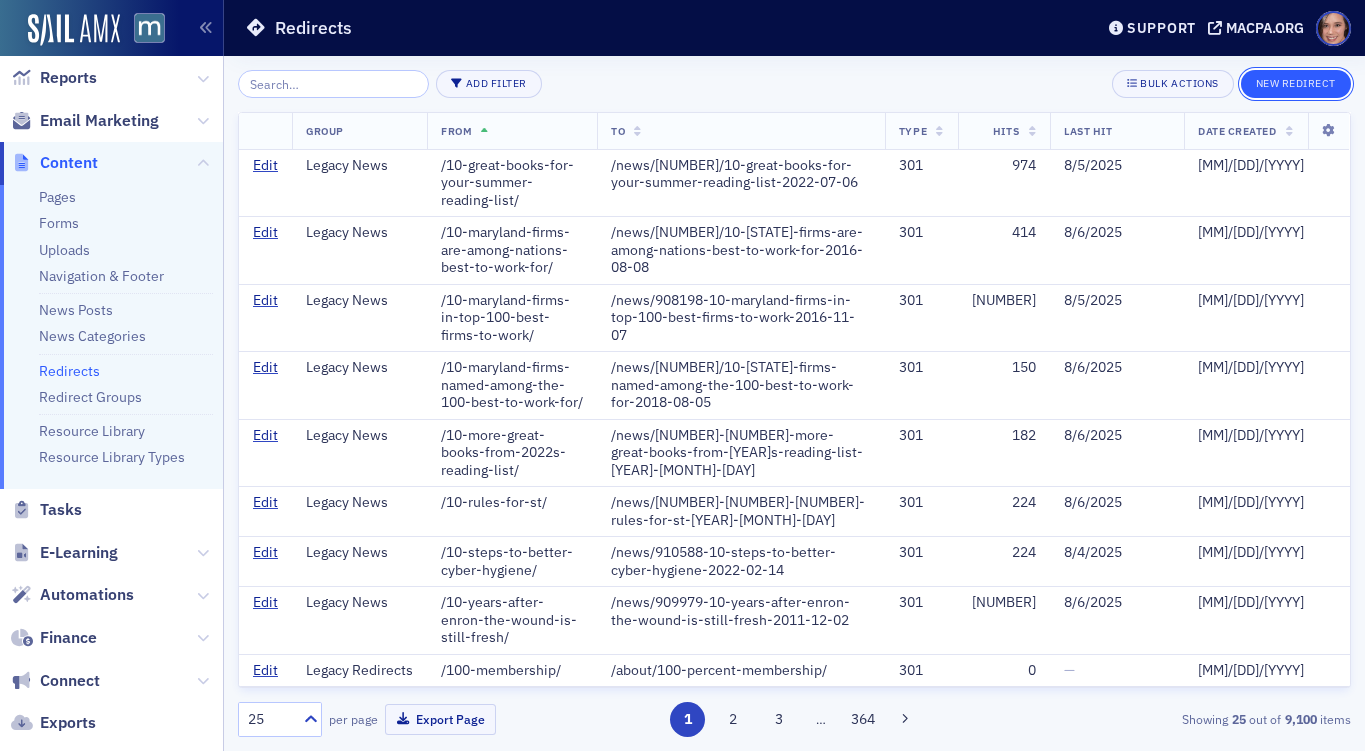 click on "New Redirect" 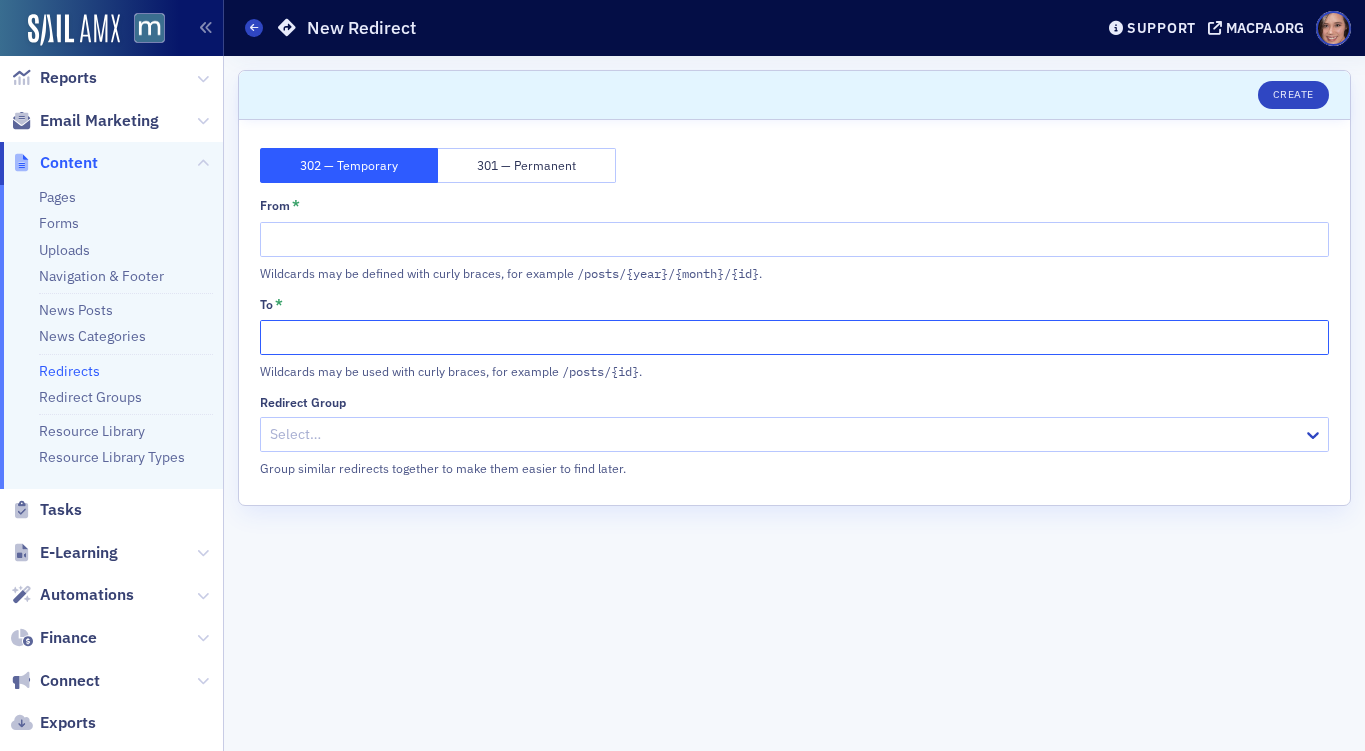 click on "To *" 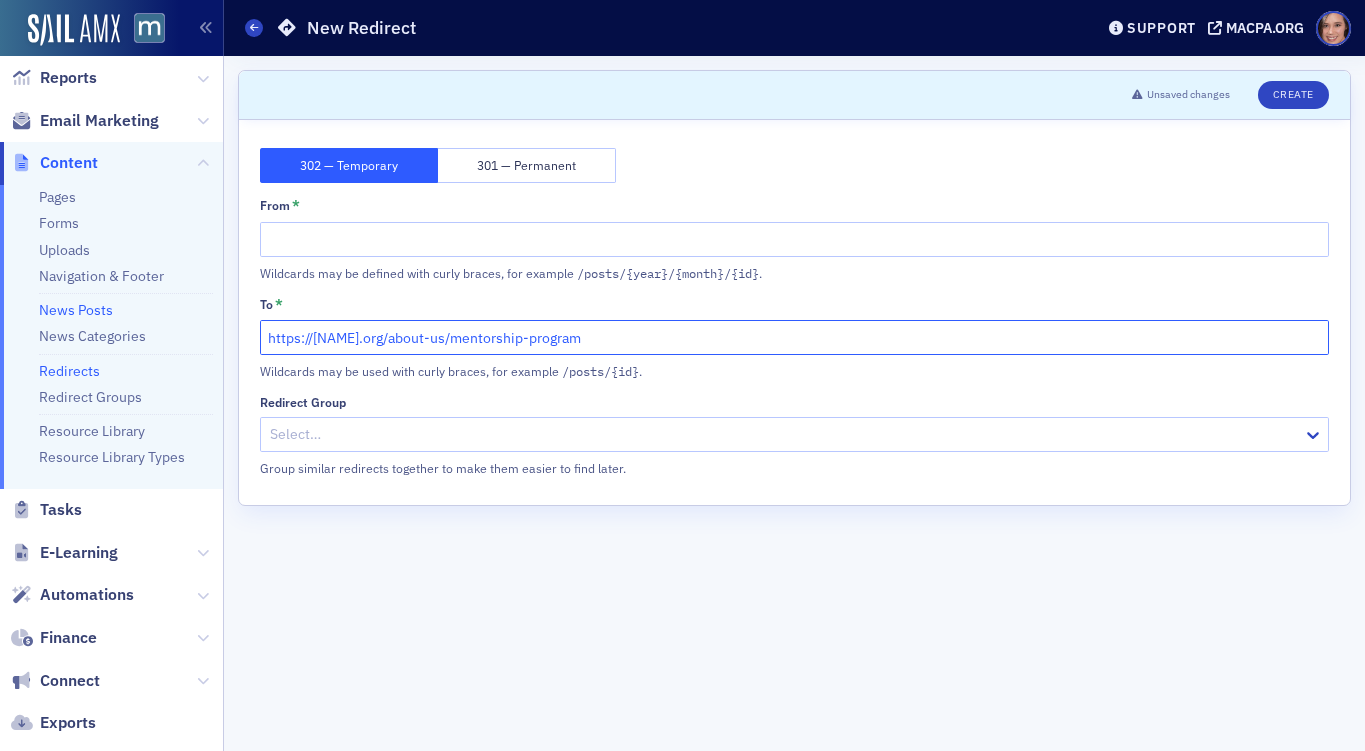 drag, startPoint x: 381, startPoint y: 335, endPoint x: 110, endPoint y: 307, distance: 272.44266 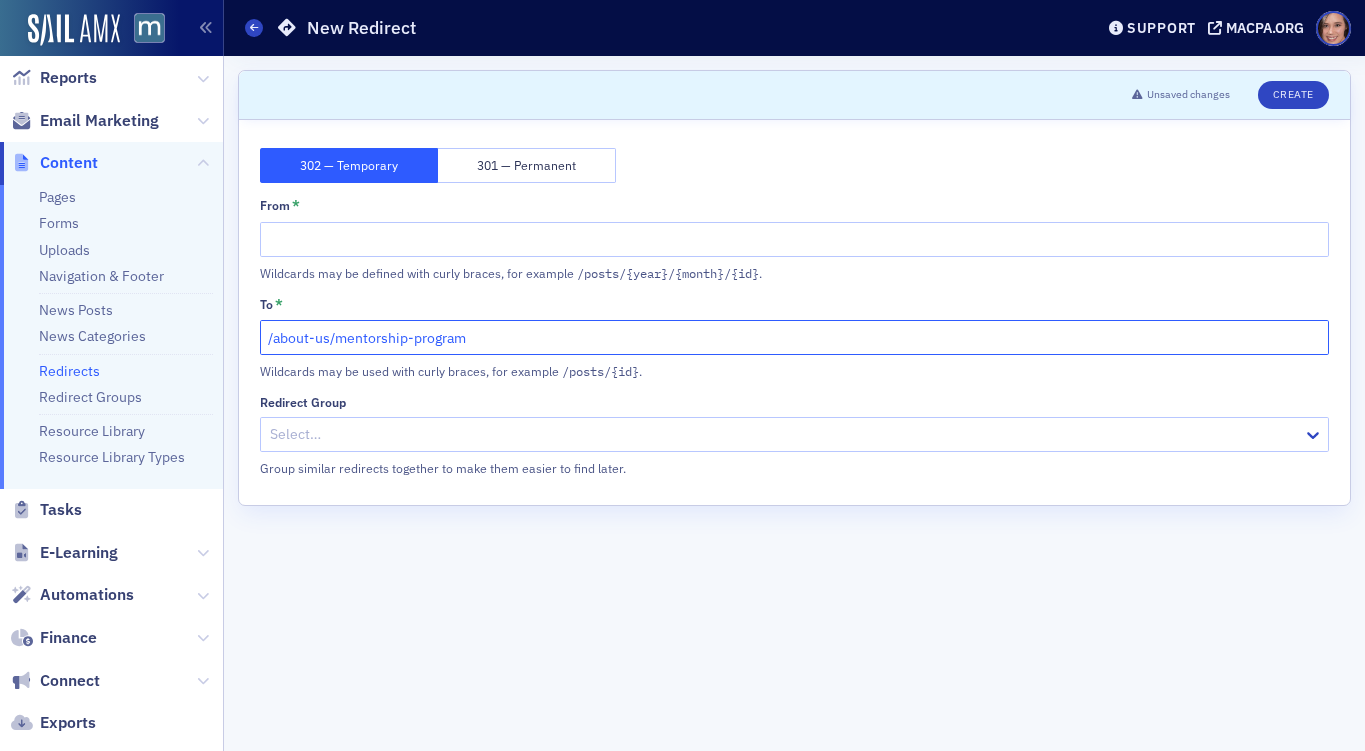 type on "/about-us/mentorship-program" 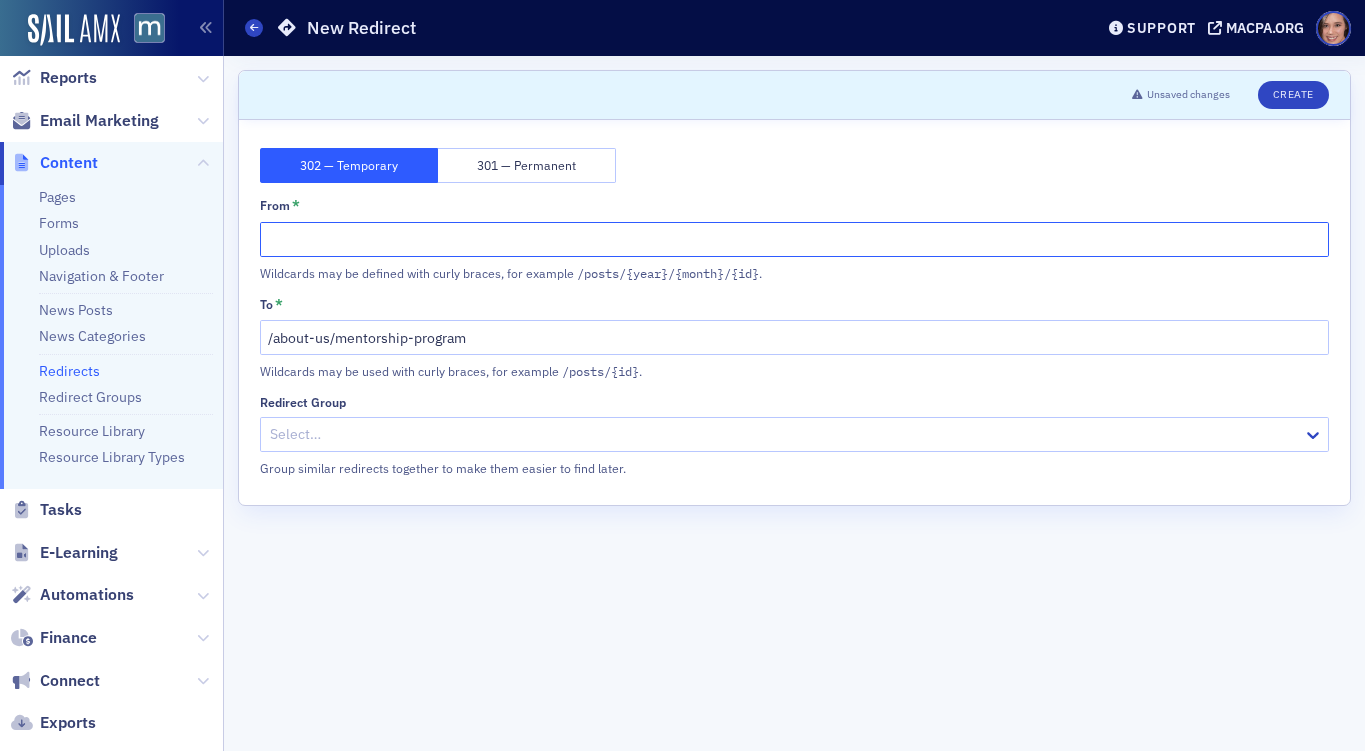 click on "From *" 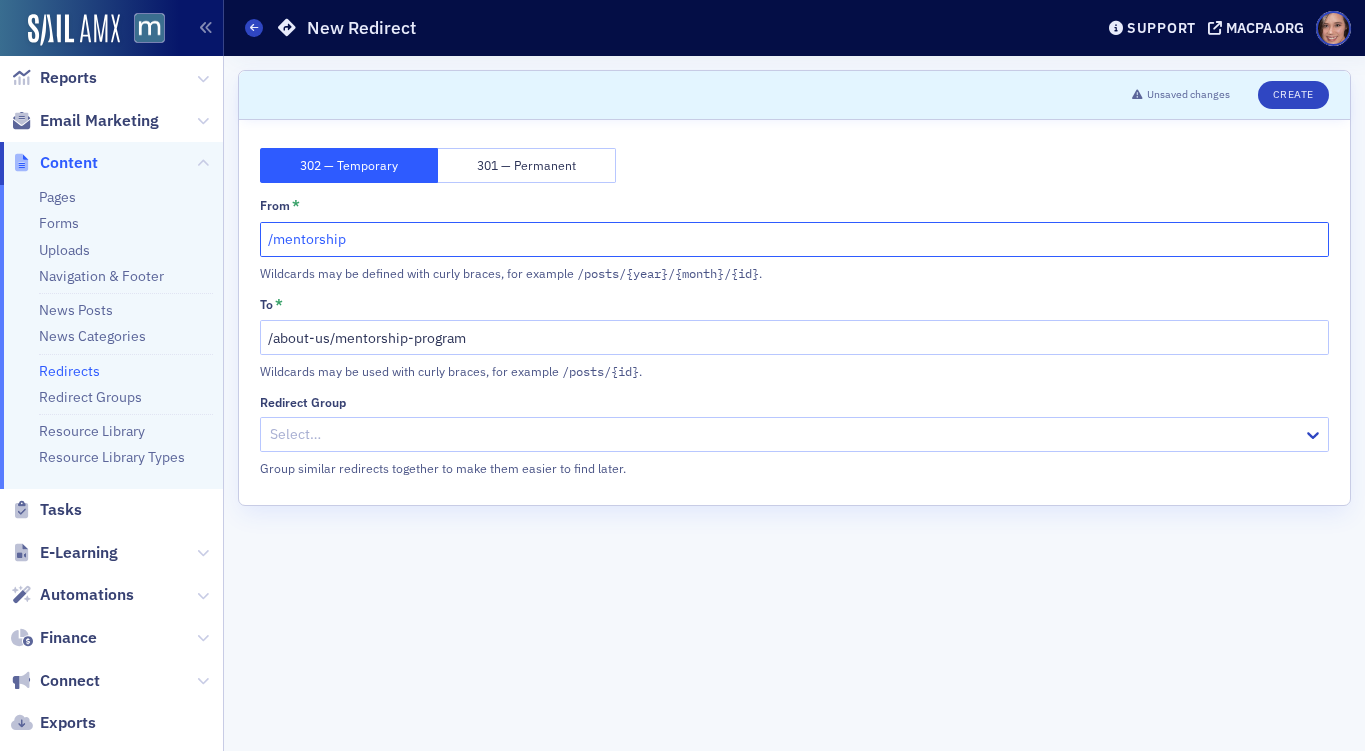 click on "/mentorship" 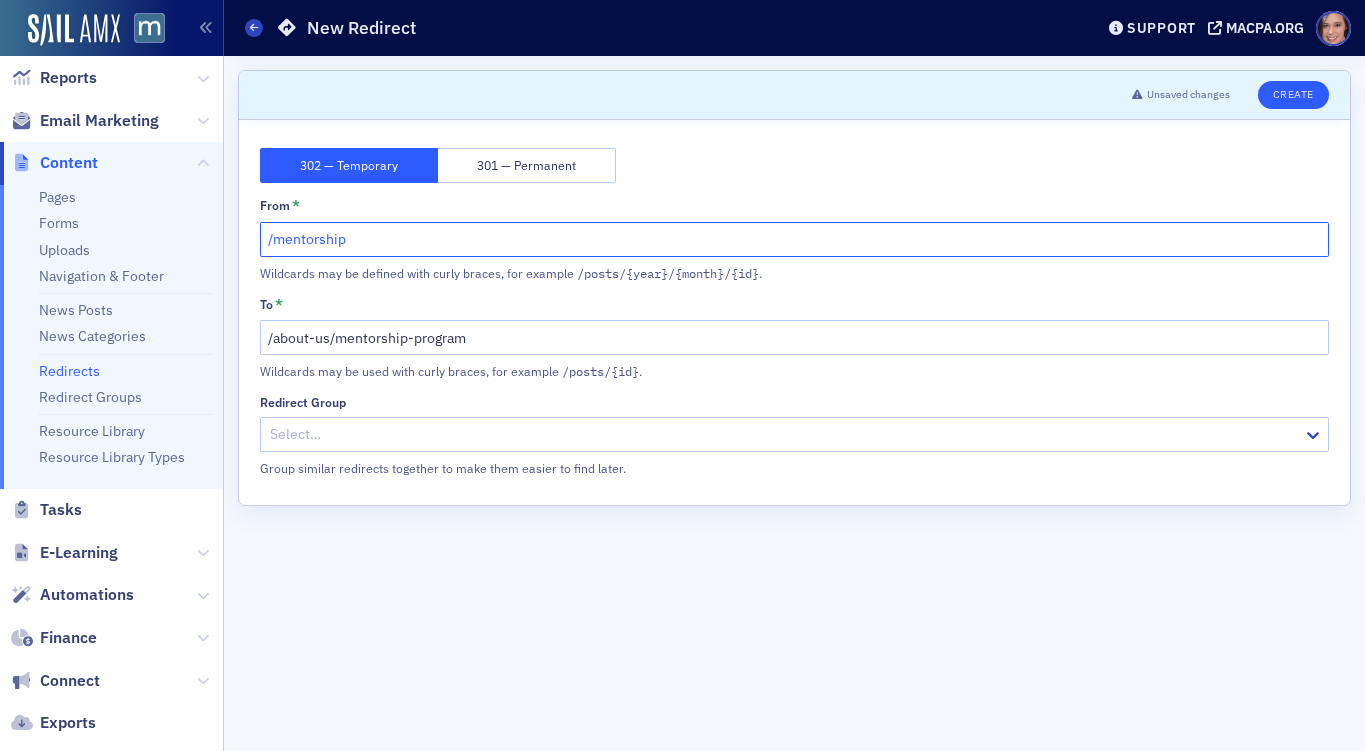 type on "/mentorship" 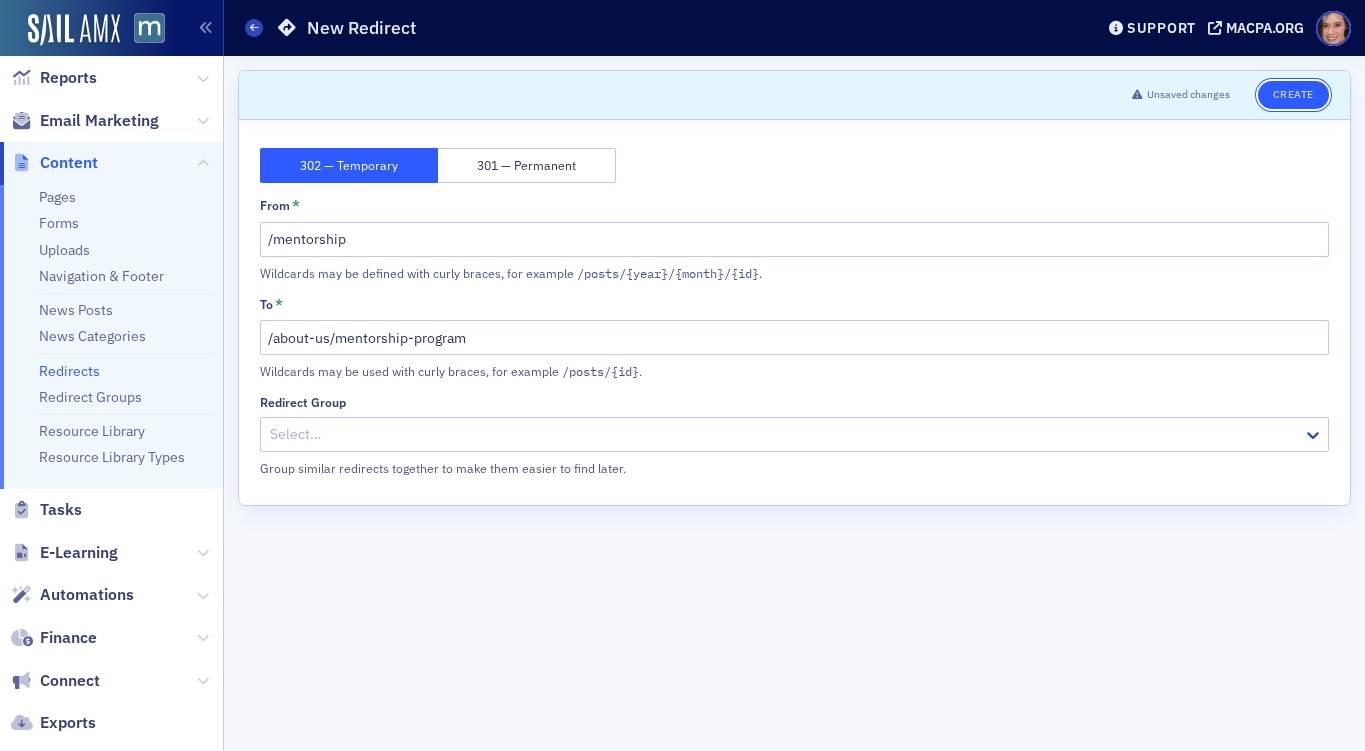click on "Create" 